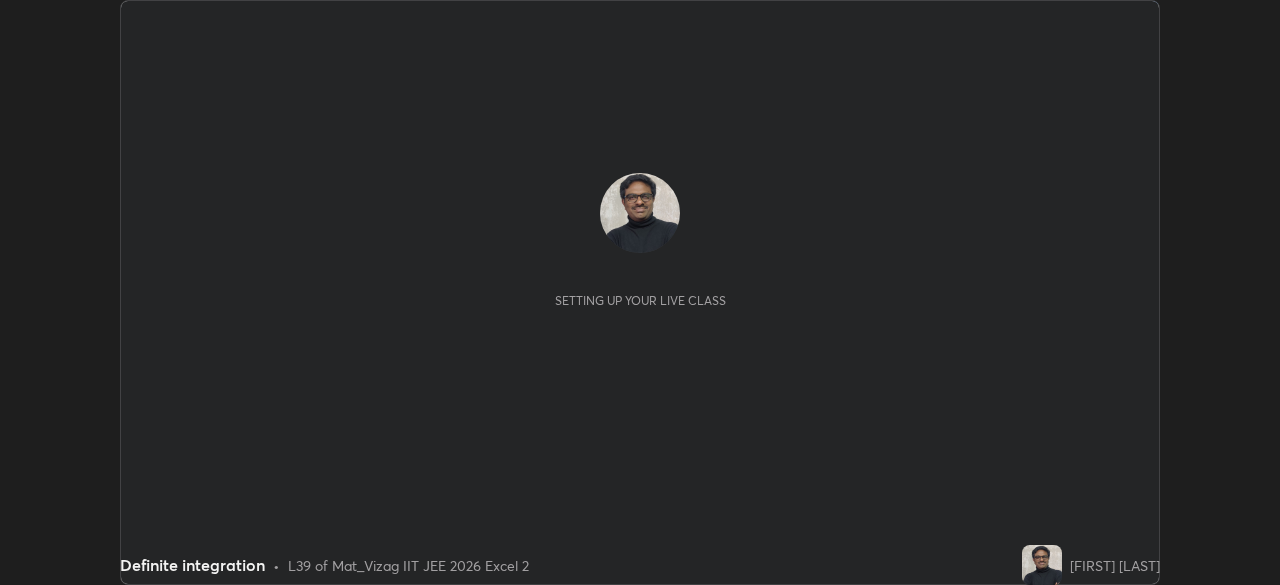 scroll, scrollTop: 0, scrollLeft: 0, axis: both 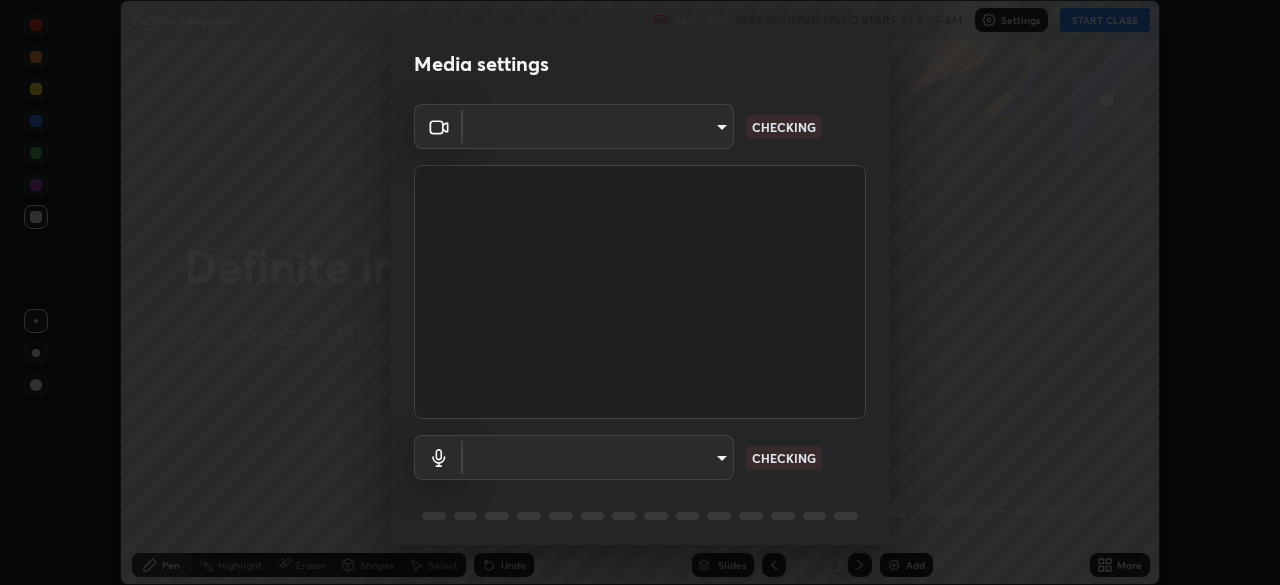 type on "fab681ba750bf75f06921e7f17ca069de0a3581fc79c581edb37af7783f8bcbb" 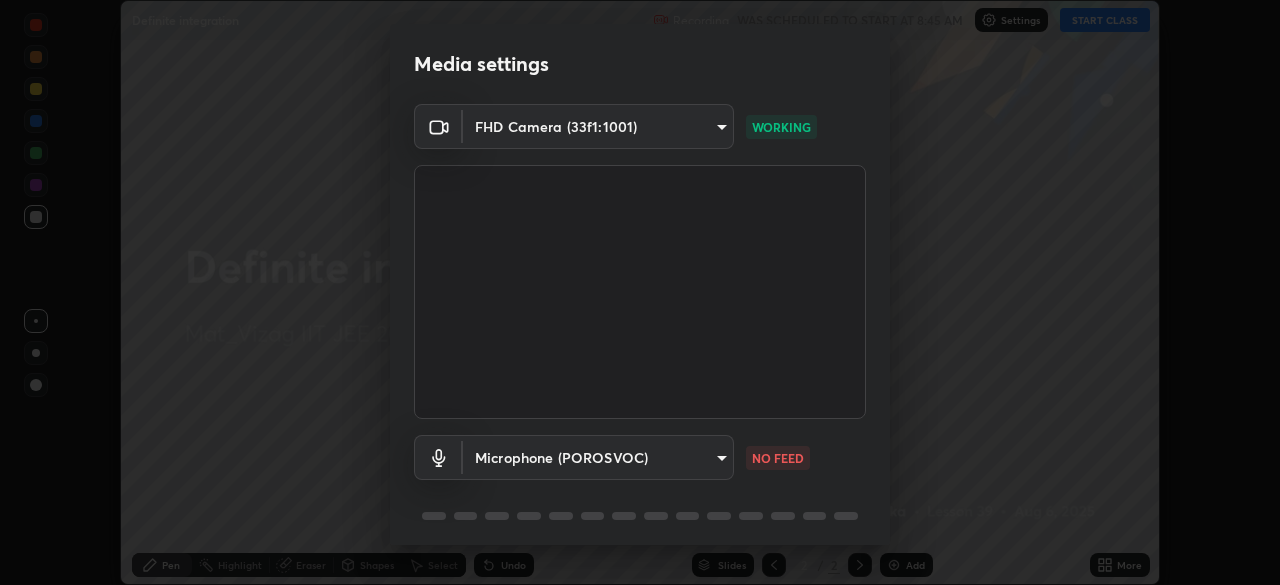 scroll, scrollTop: 71, scrollLeft: 0, axis: vertical 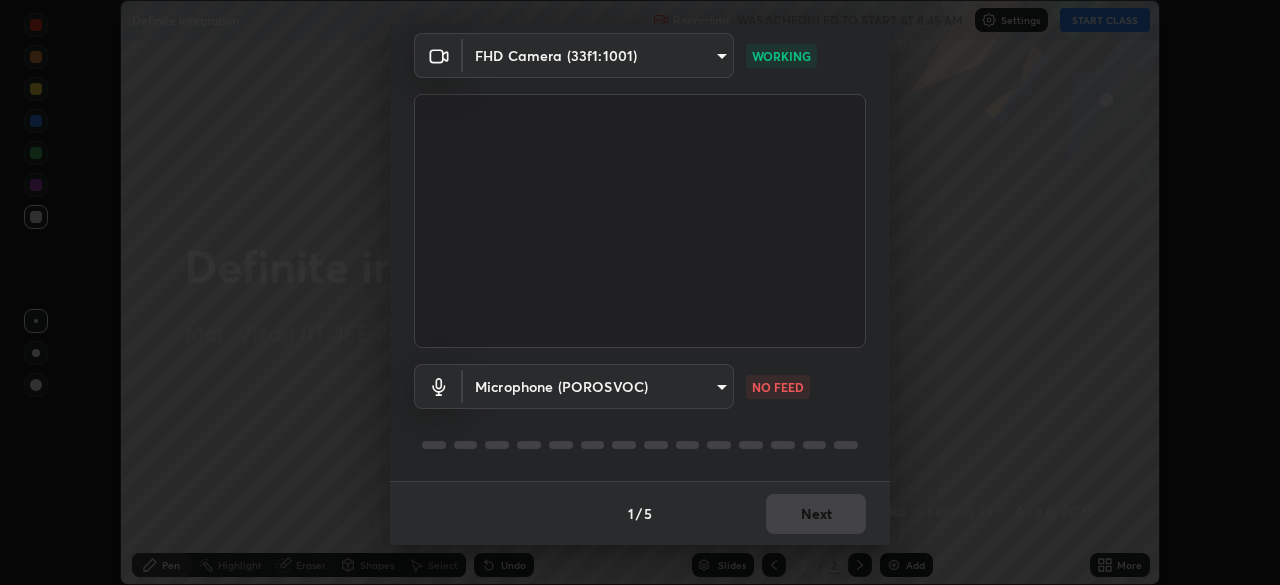 click on "Erase all Definite integration Recording WAS SCHEDULED TO START AT  8:45 AM Settings START CLASS Setting up your live class Definite integration • L39 of Mat_Vizag IIT JEE 2026 Excel 2 [FIRST] [LAST] Pen Highlight Eraser Shapes Select Undo Slides 2 / 2 Add More No doubts shared Encourage your learners to ask a doubt for better clarity Report an issue Reason for reporting Buffering Chat not working Audio - Video sync issue Educator video quality low ​ Attach an image Report Media settings FHD Camera (33f1:1001) fab681ba750bf75f06921e7f17ca069de0a3581fc79c581edb37af7783f8bcbb WORKING Microphone (POROSVOC) [DEVICE_ID] NO FEED 1 / 5 Next" at bounding box center [640, 292] 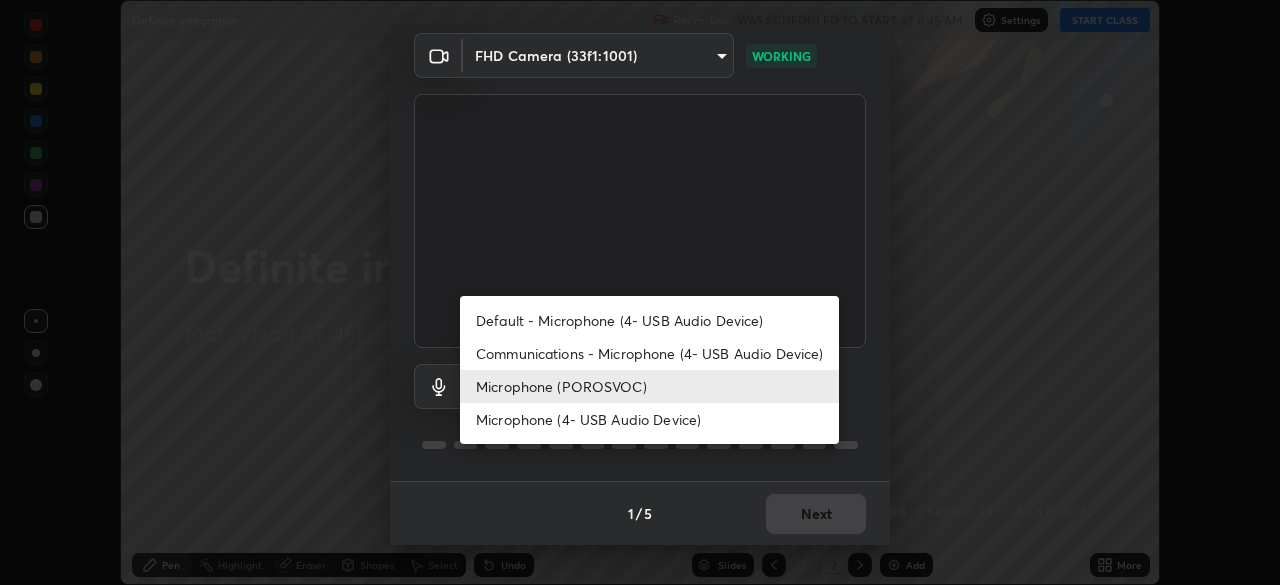 click on "Microphone (4- USB Audio Device)" at bounding box center [649, 419] 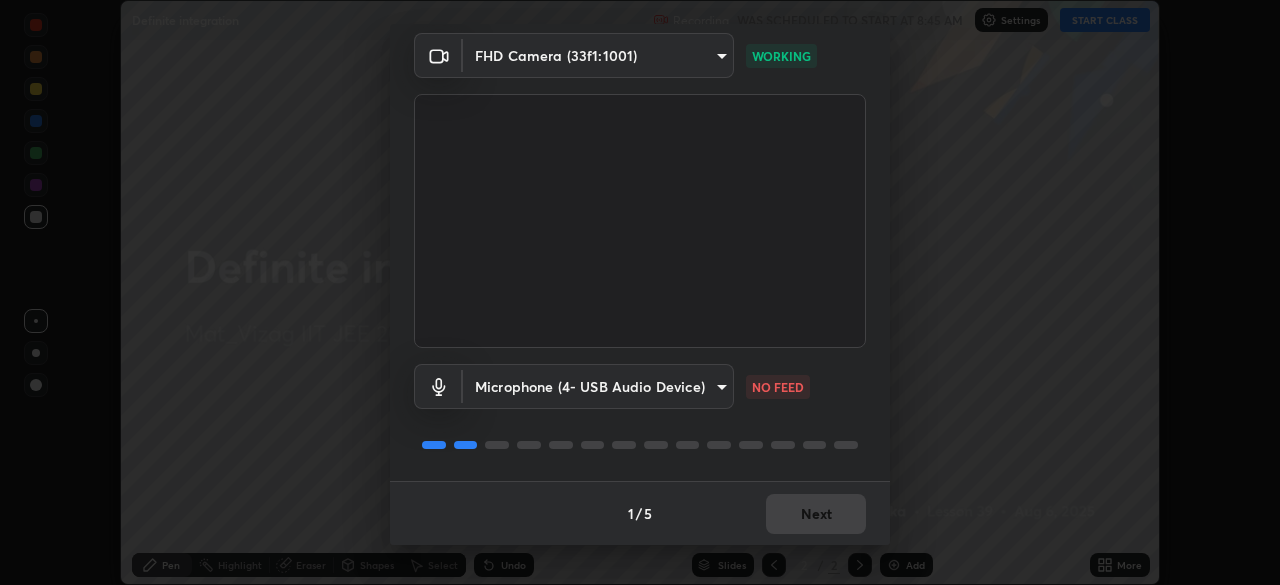 click on "Erase all Definite integration Recording WAS SCHEDULED TO START AT  8:45 AM Settings START CLASS Setting up your live class Definite integration • L39 of Mat_Vizag IIT JEE 2026 Excel 2 [FIRST] [LAST] Pen Highlight Eraser Shapes Select Undo Slides 2 / 2 Add More No doubts shared Encourage your learners to ask a doubt for better clarity Report an issue Reason for reporting Buffering Chat not working Audio - Video sync issue Educator video quality low ​ Attach an image Report Media settings FHD Camera (33f1:1001) fab681ba750bf75f06921e7f17ca069de0a3581fc79c581edb37af7783f8bcbb WORKING Microphone (4- USB Audio Device) [DEVICE_ID] NO FEED 1 / 5 Next" at bounding box center [640, 292] 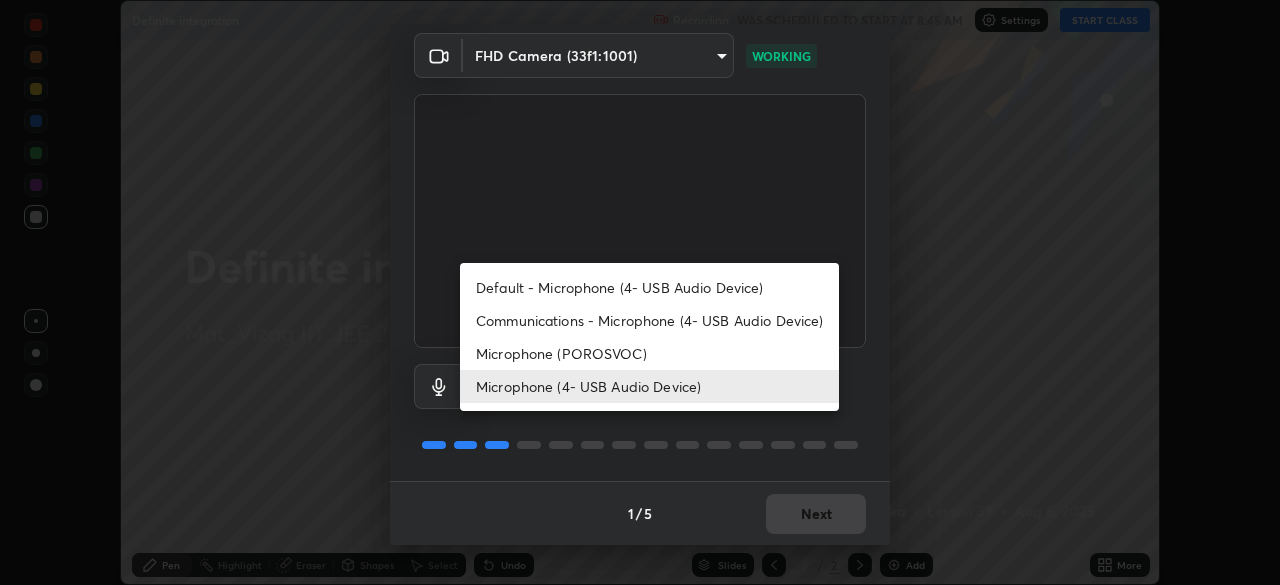 click on "Communications - Microphone (4- USB Audio Device)" at bounding box center [649, 320] 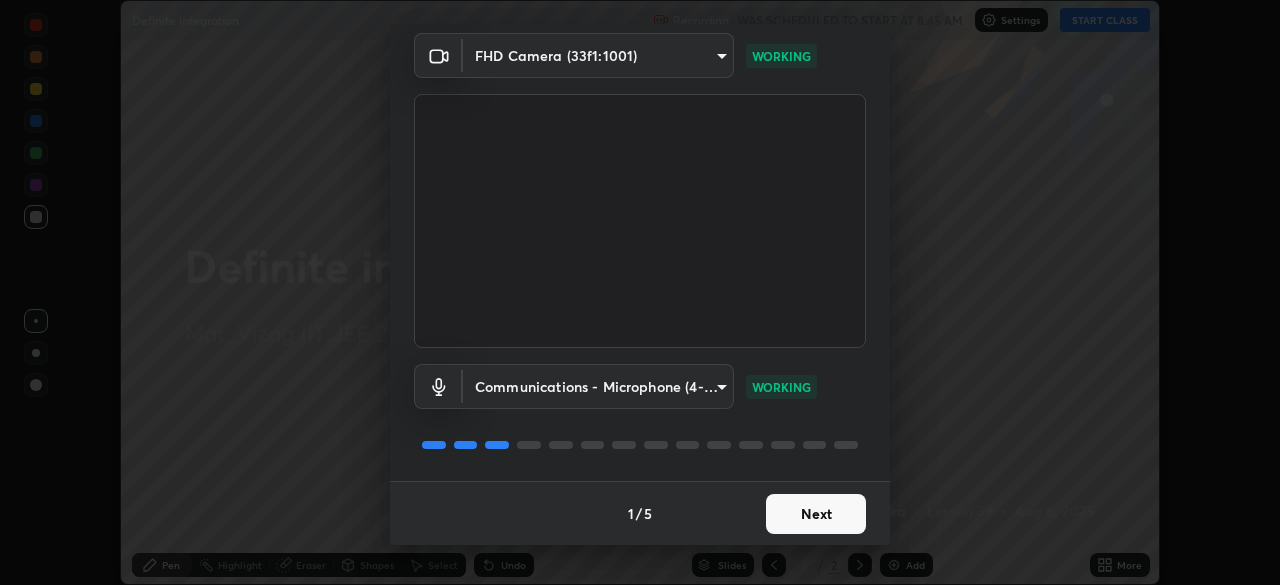 click on "Next" at bounding box center [816, 514] 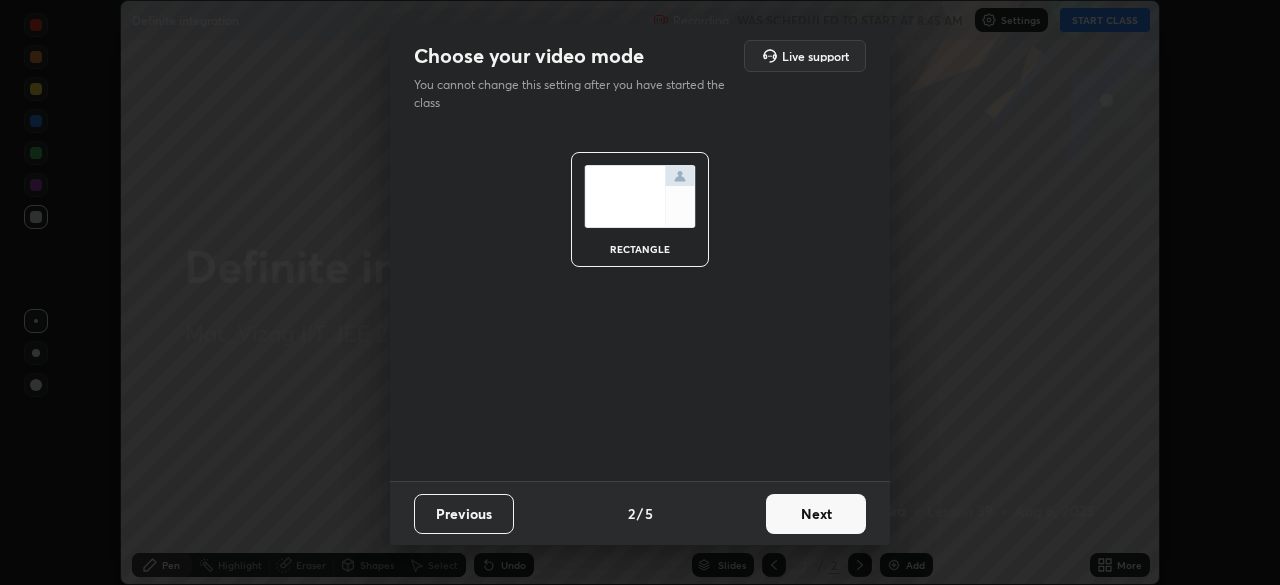 click on "Next" at bounding box center (816, 514) 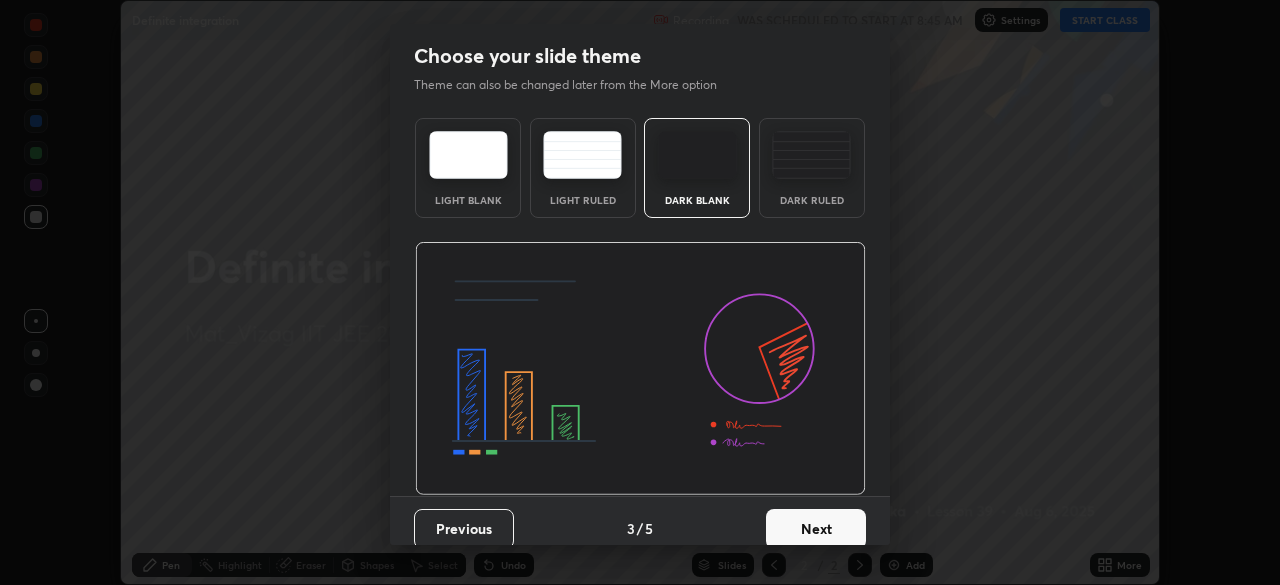 click on "Dark Ruled" at bounding box center [812, 168] 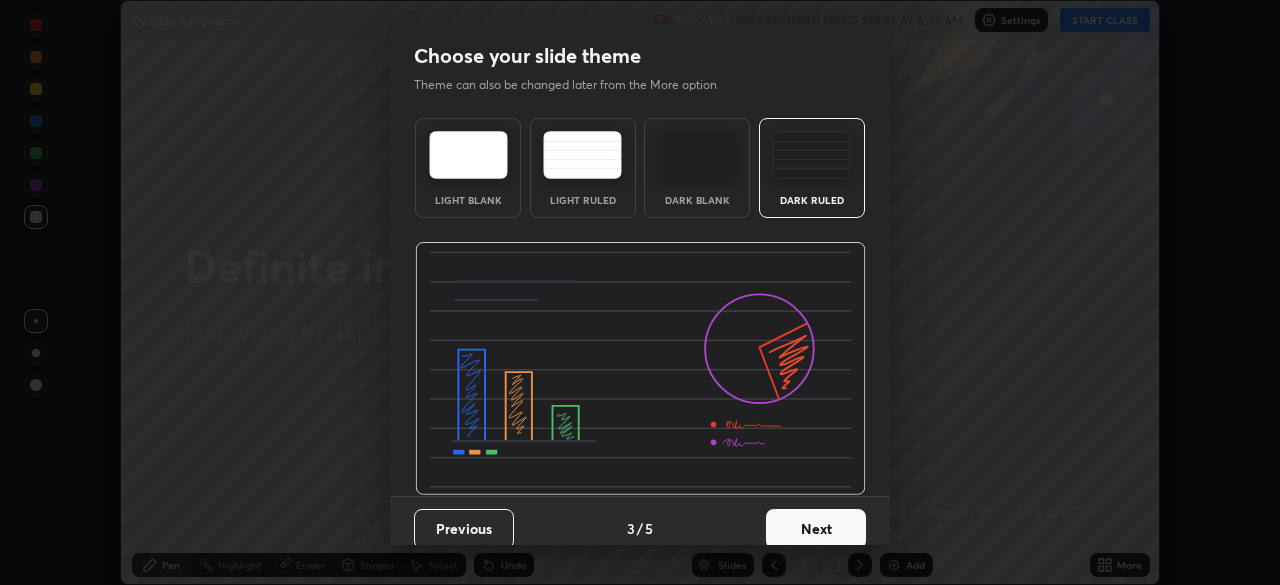click on "Next" at bounding box center (816, 529) 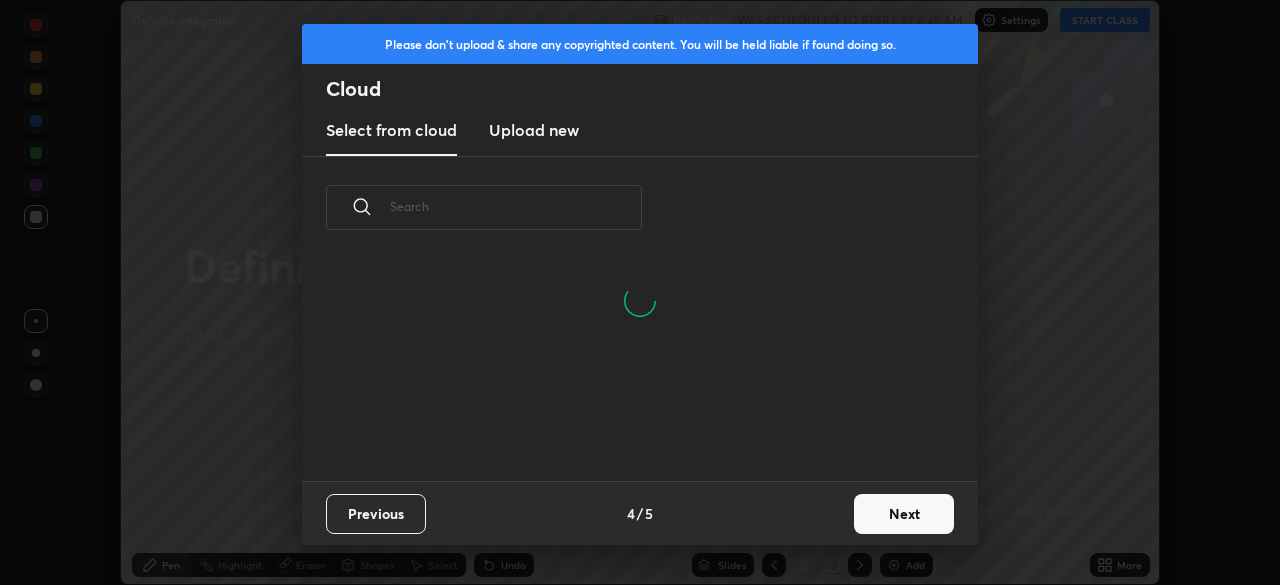 scroll, scrollTop: 7, scrollLeft: 11, axis: both 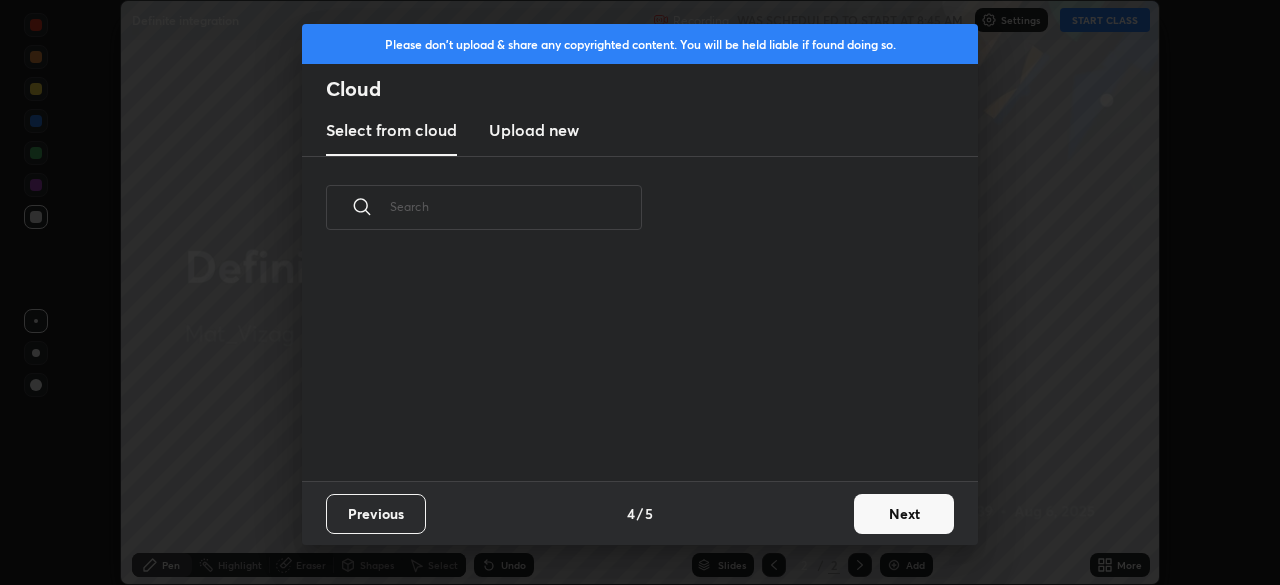 click on "Next" at bounding box center [904, 514] 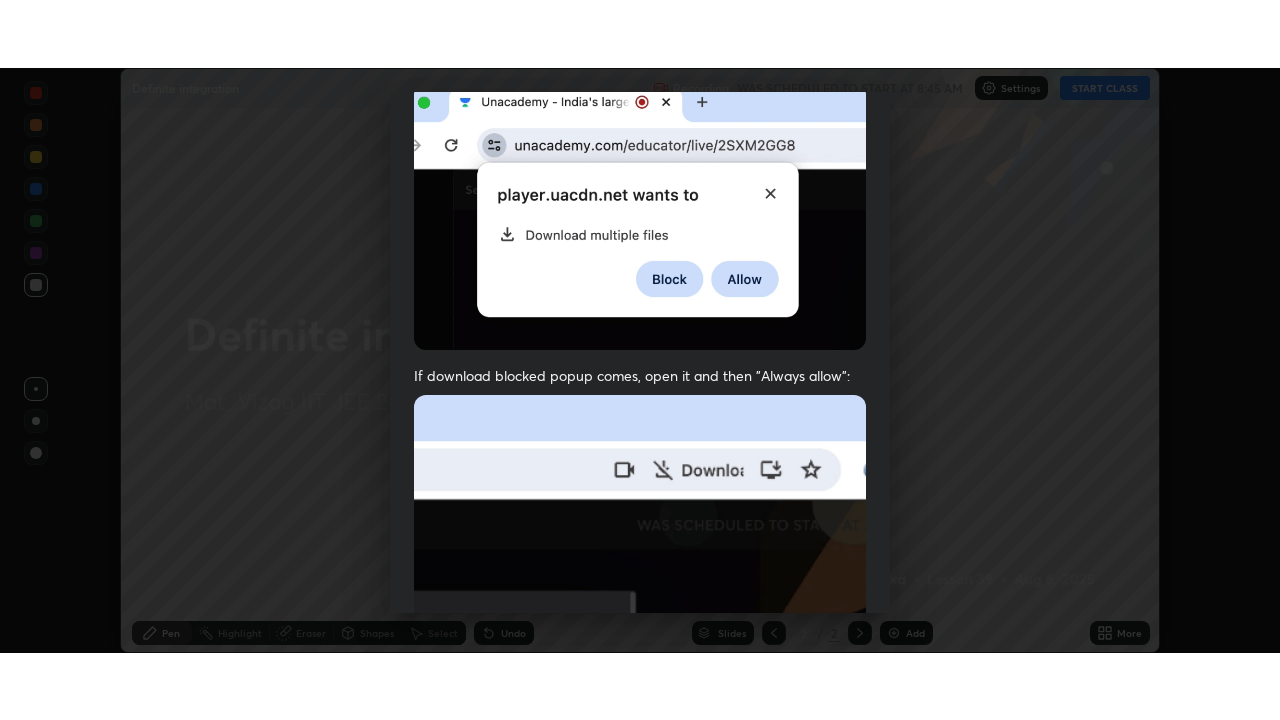 scroll, scrollTop: 479, scrollLeft: 0, axis: vertical 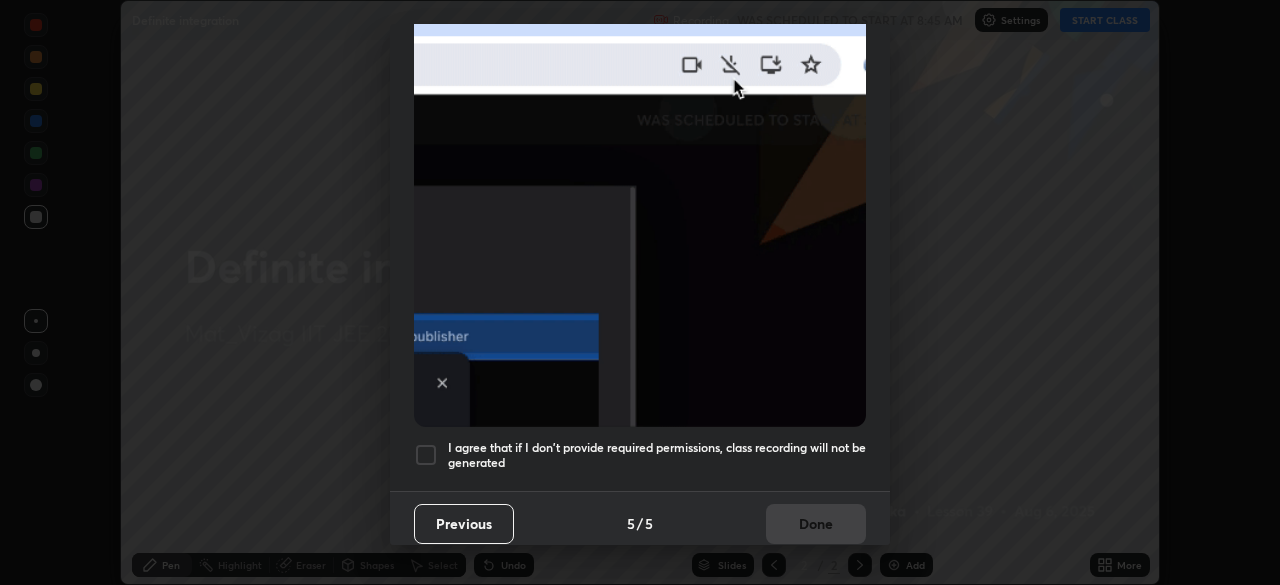 click on "I agree that if I don't provide required permissions, class recording will not be generated" at bounding box center (657, 455) 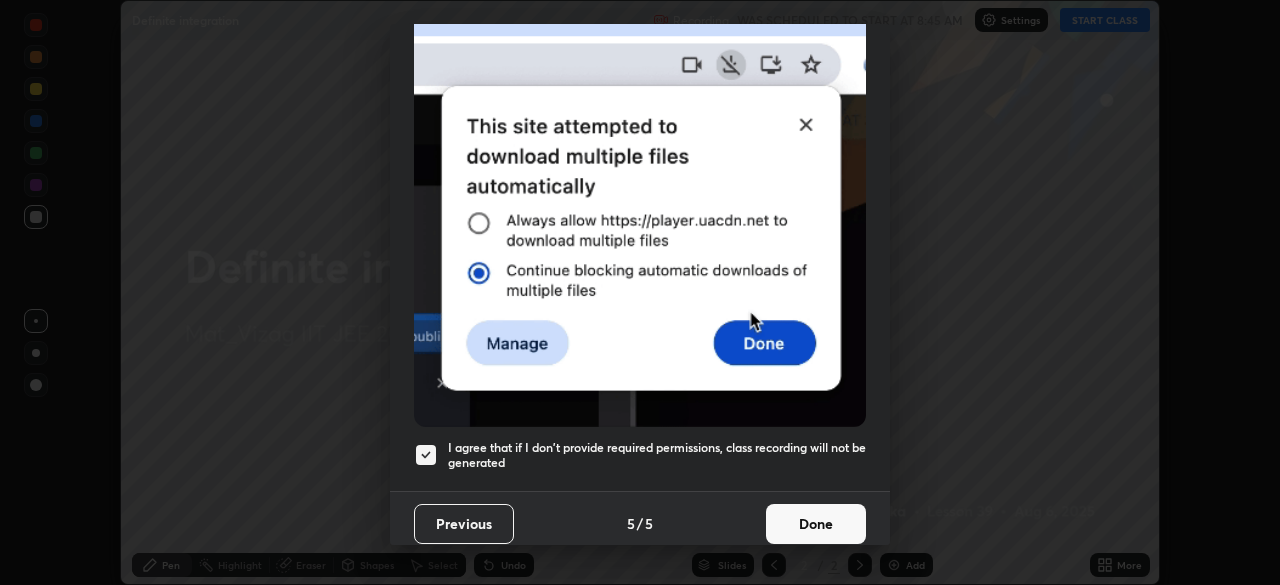 click on "Done" at bounding box center (816, 524) 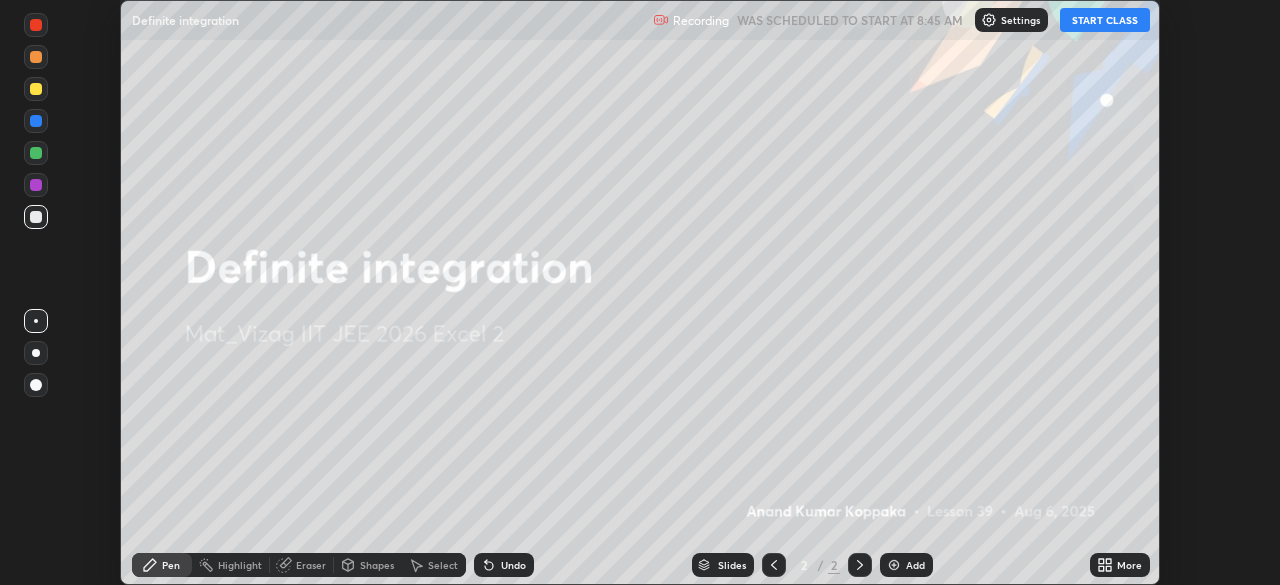click on "START CLASS" at bounding box center [1105, 20] 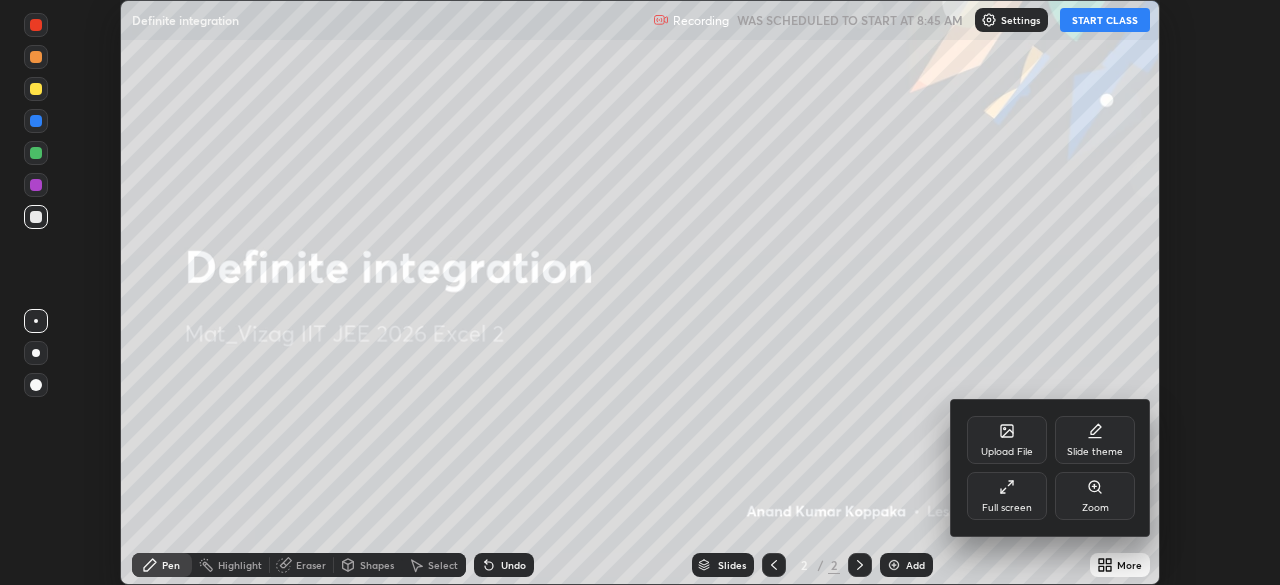 click on "Full screen" at bounding box center [1007, 496] 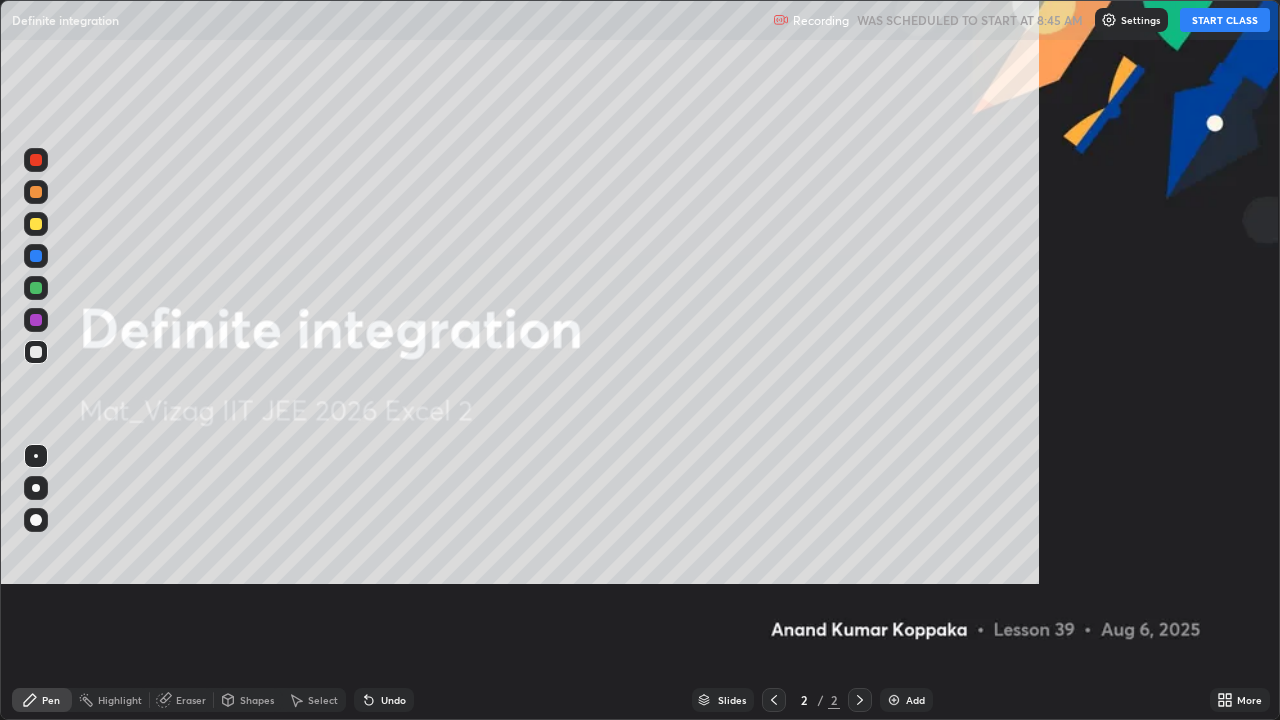 scroll, scrollTop: 99280, scrollLeft: 98720, axis: both 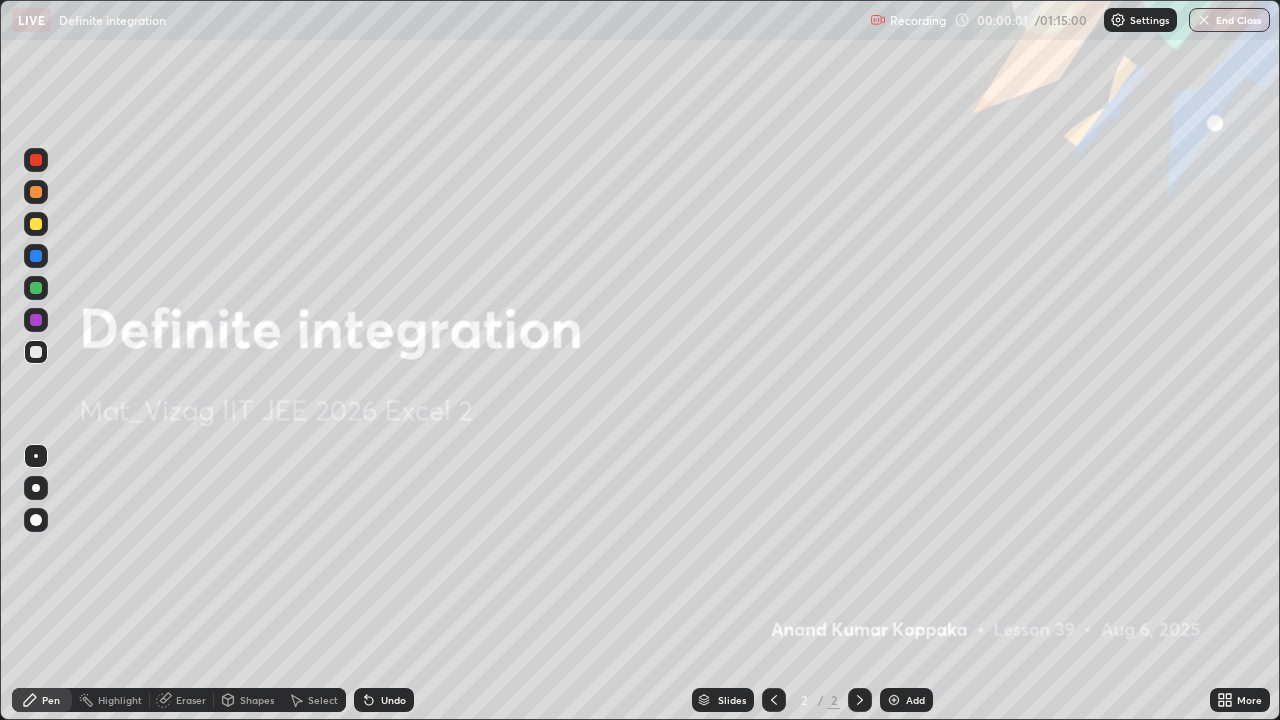 click at bounding box center [36, 488] 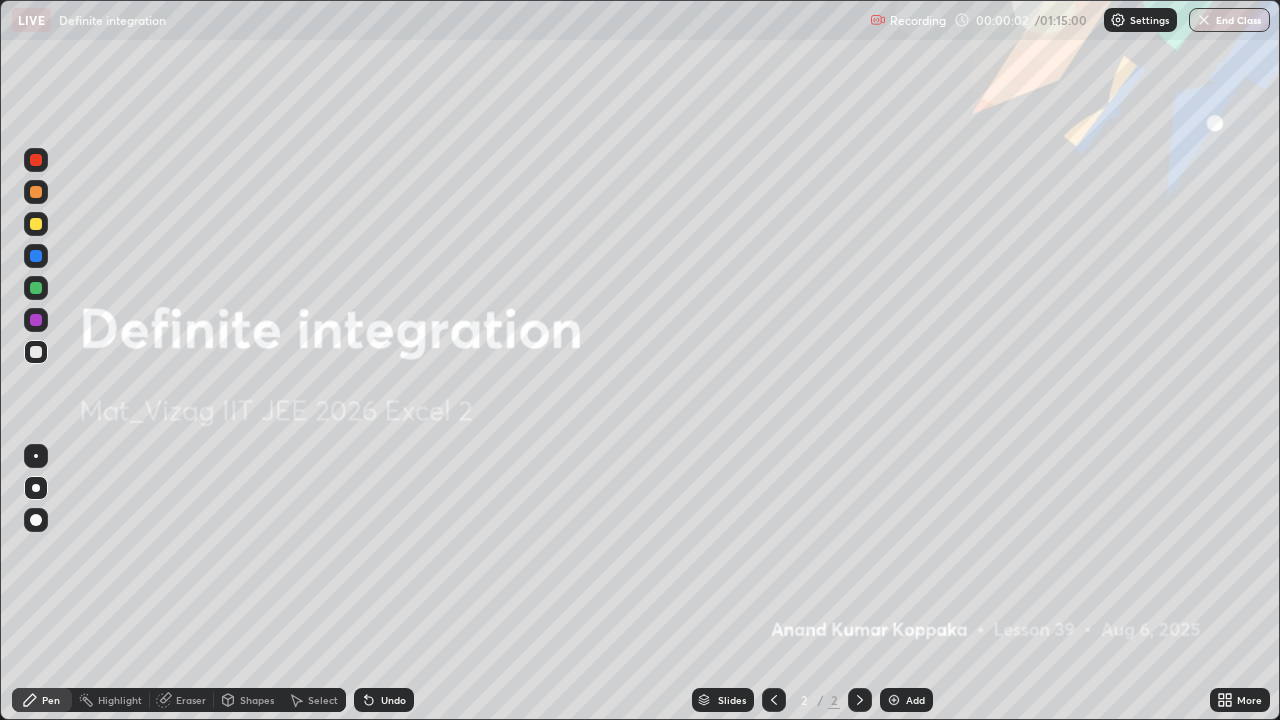 click at bounding box center (36, 192) 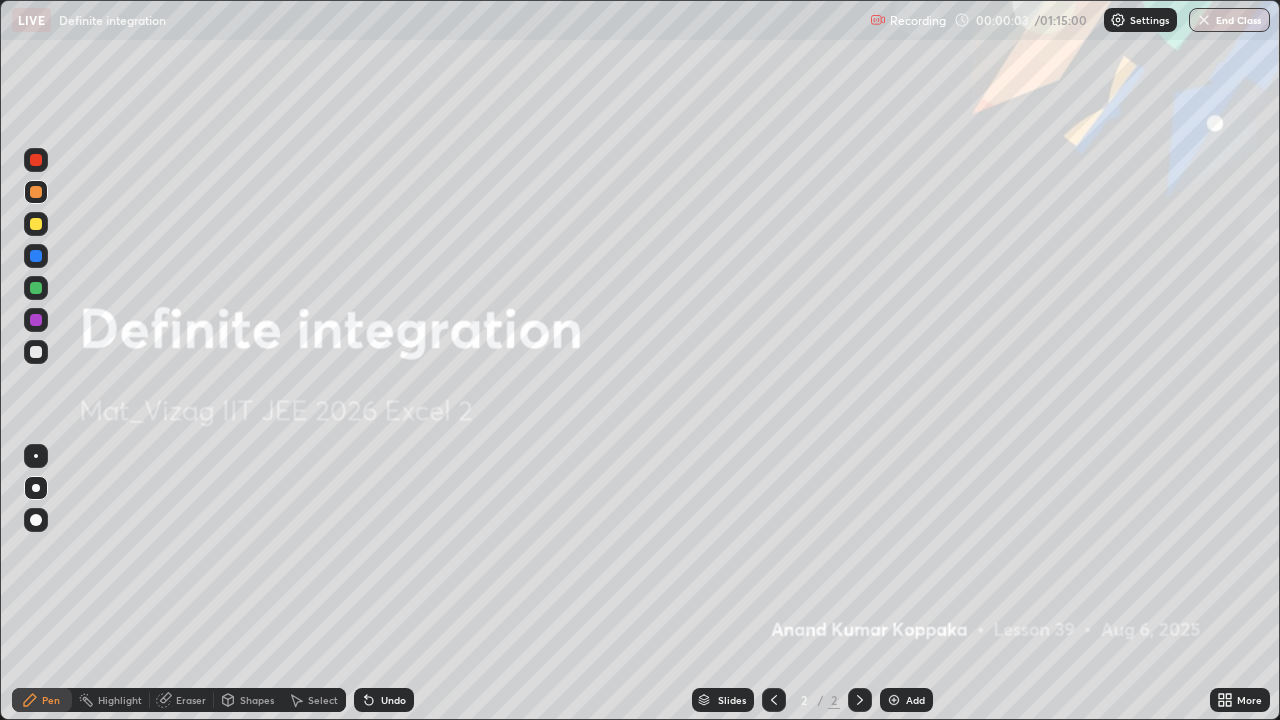 click at bounding box center [36, 224] 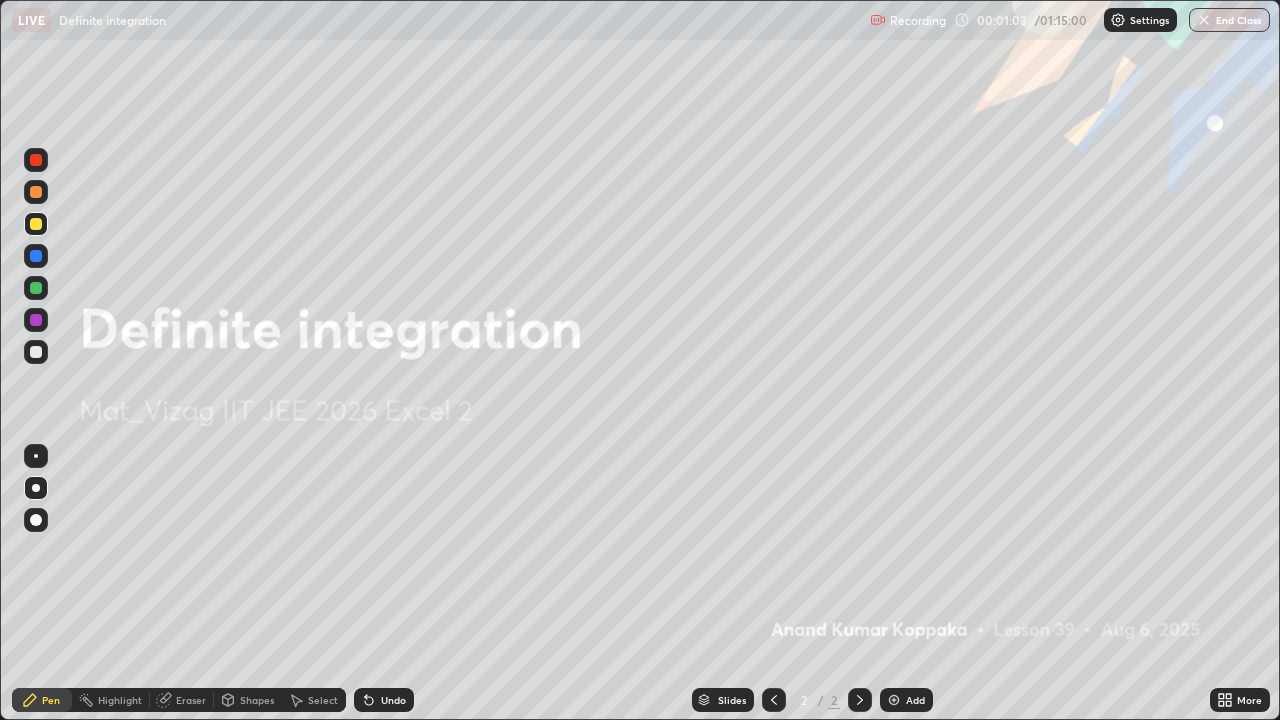 click on "Add" at bounding box center [906, 700] 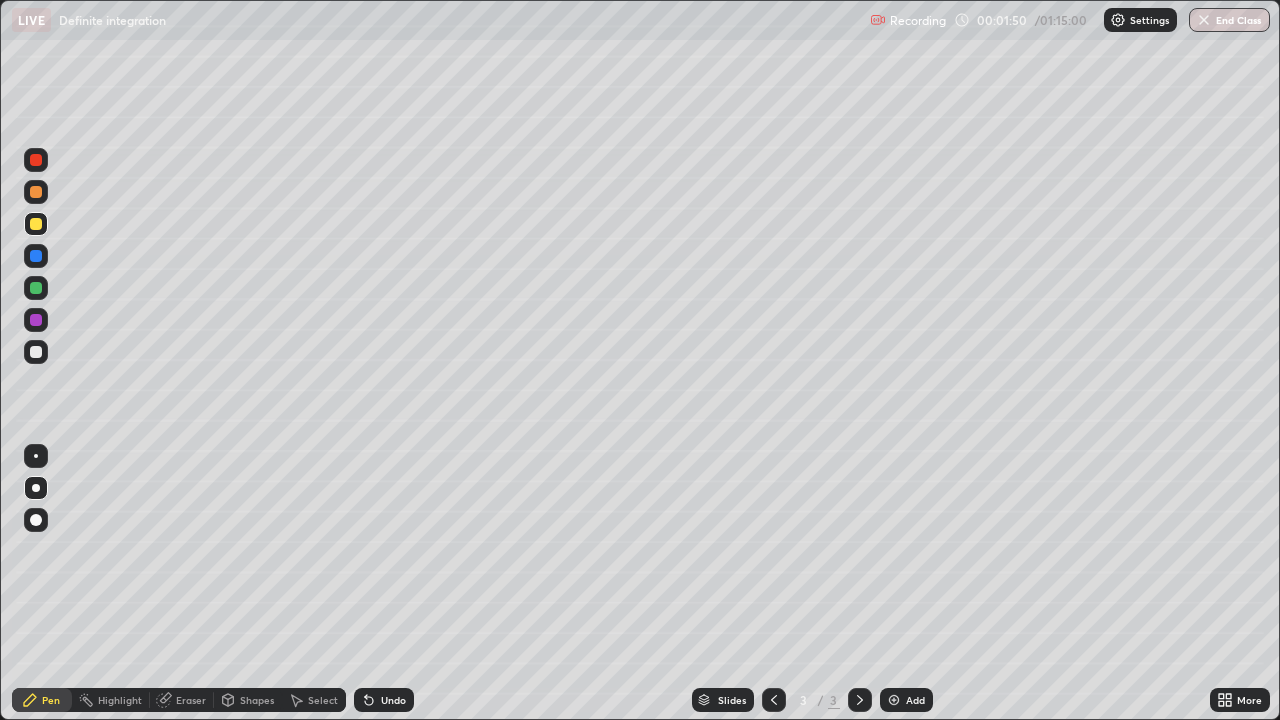 click at bounding box center (36, 352) 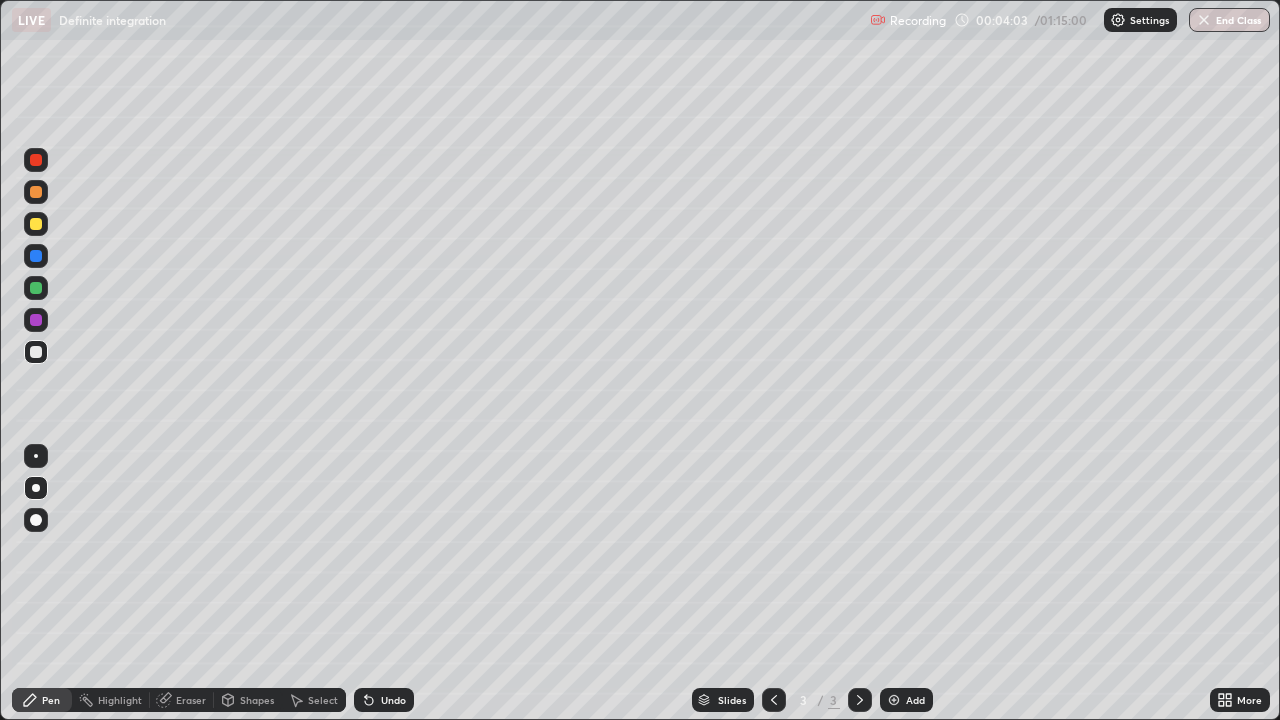 click at bounding box center [36, 224] 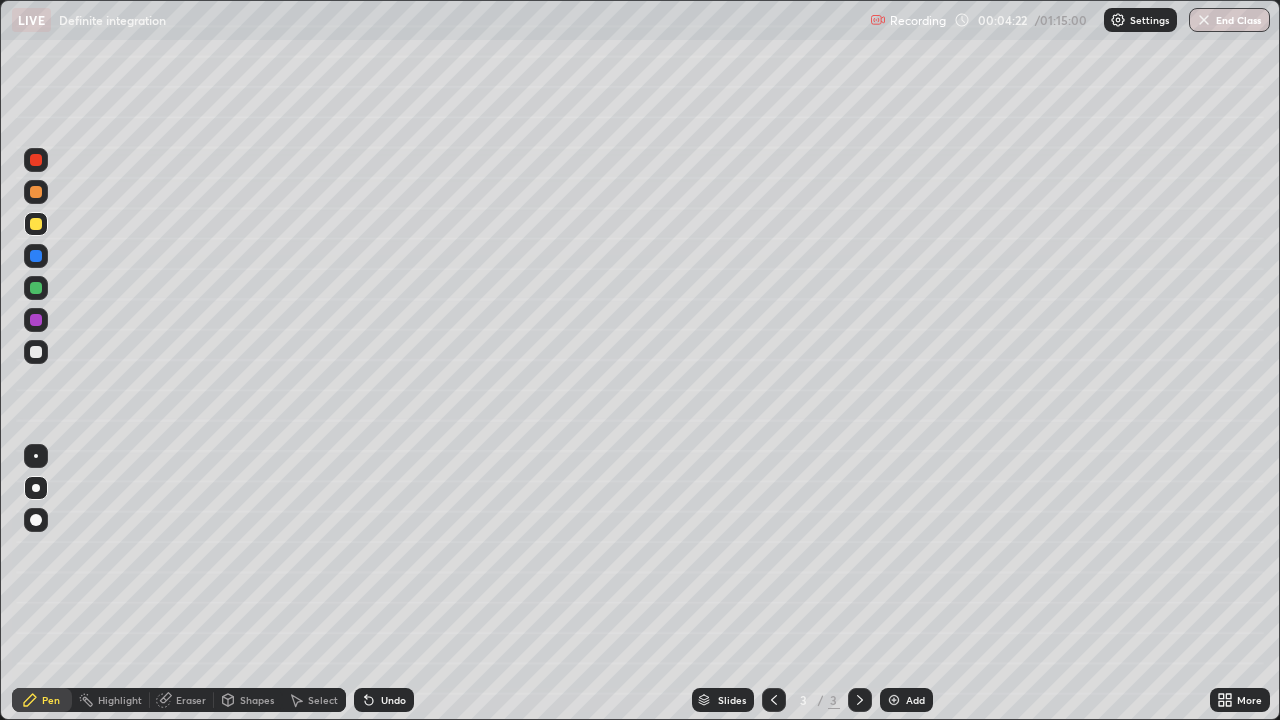 click at bounding box center [36, 352] 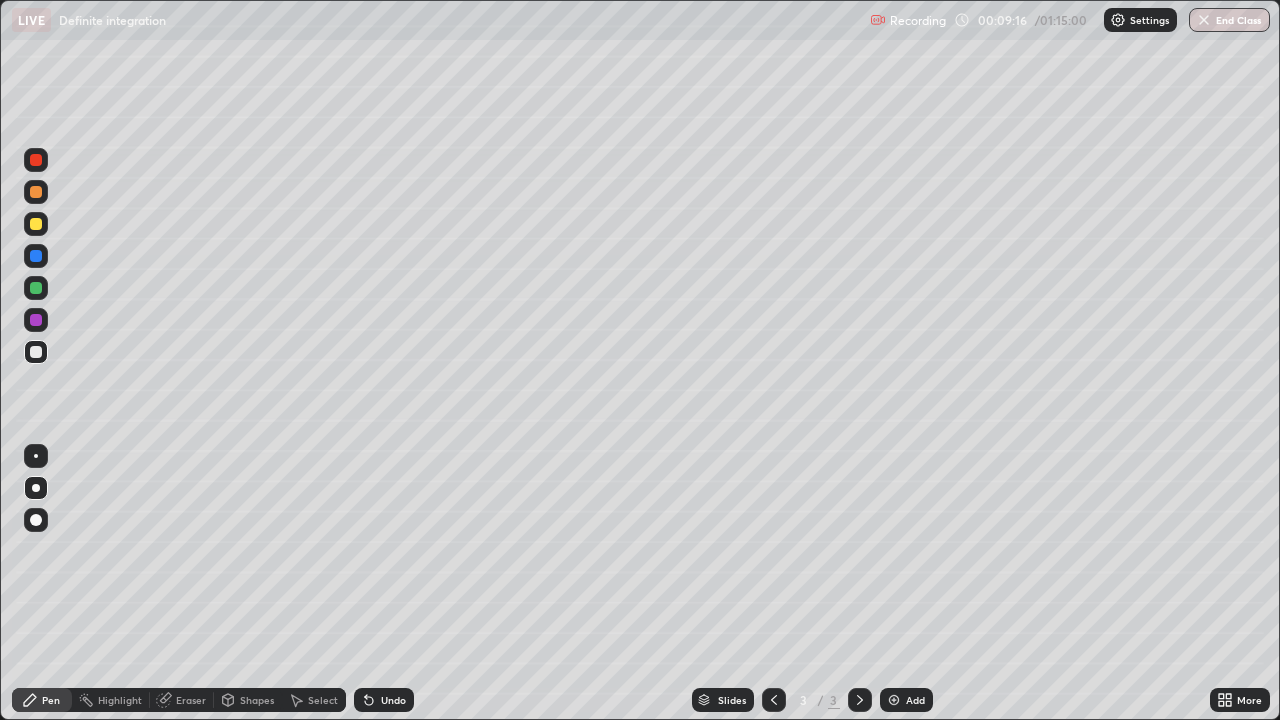 click at bounding box center [36, 224] 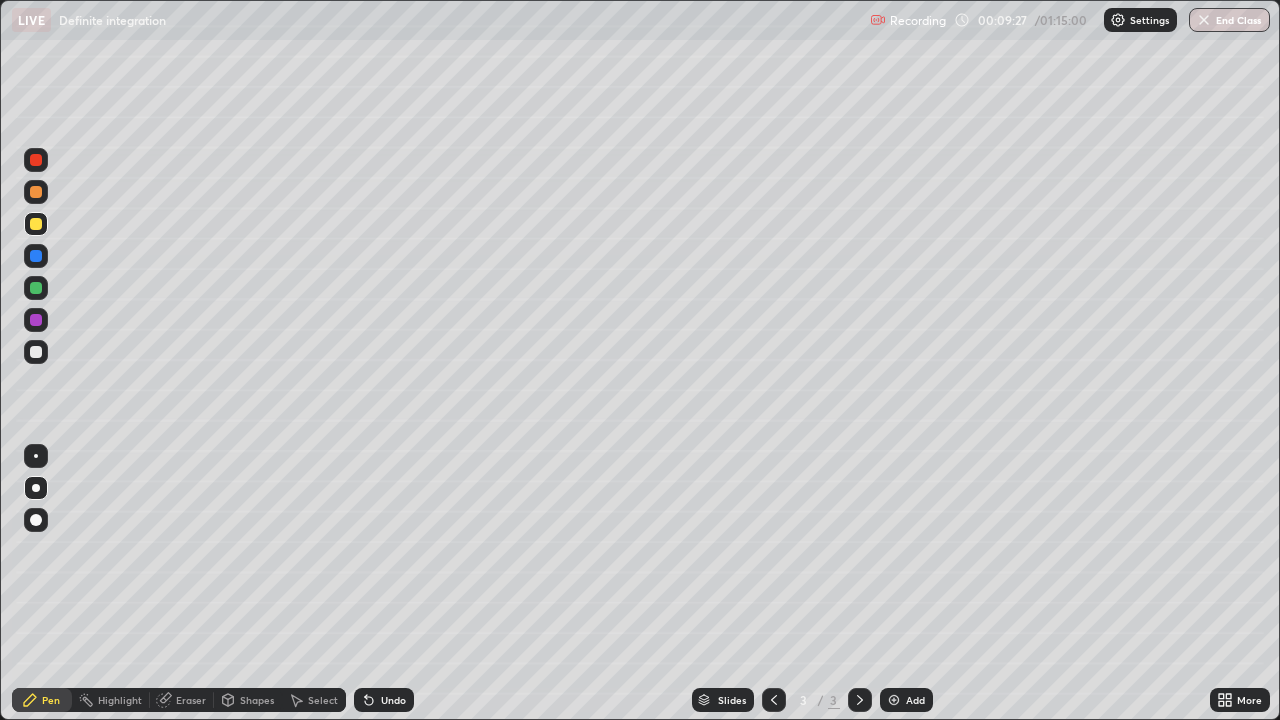 click at bounding box center [36, 352] 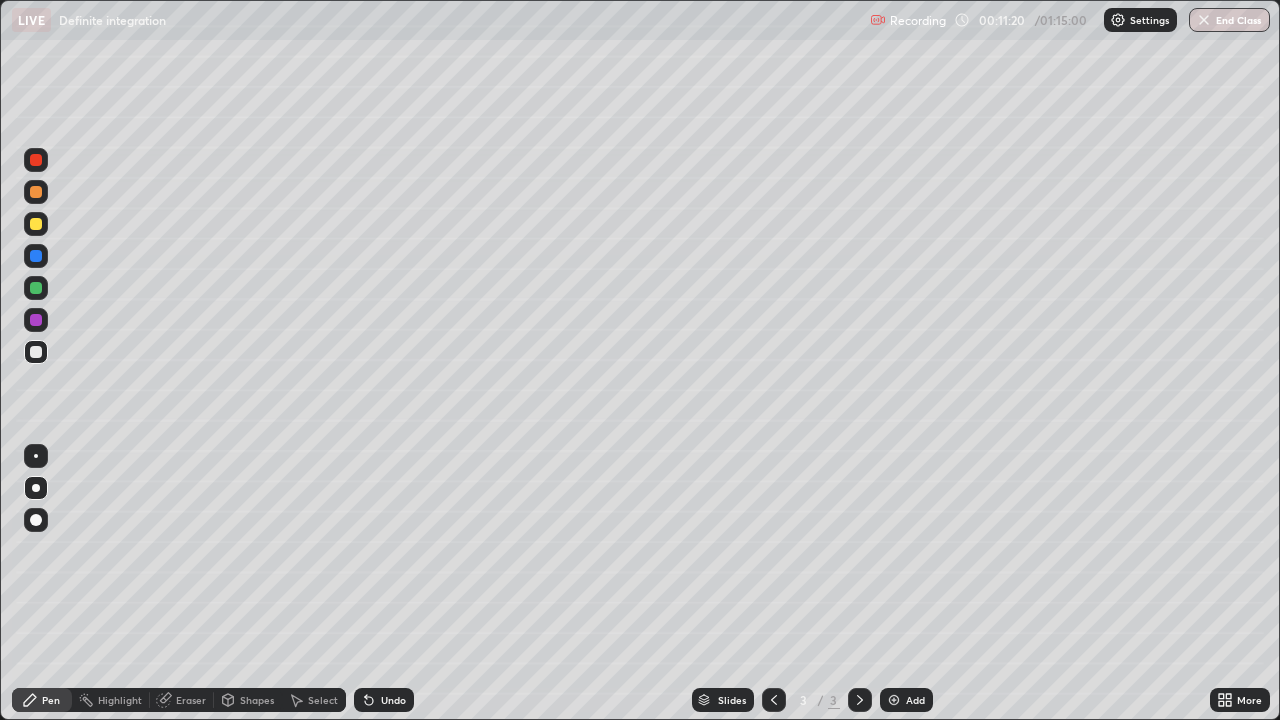click on "Eraser" at bounding box center (182, 700) 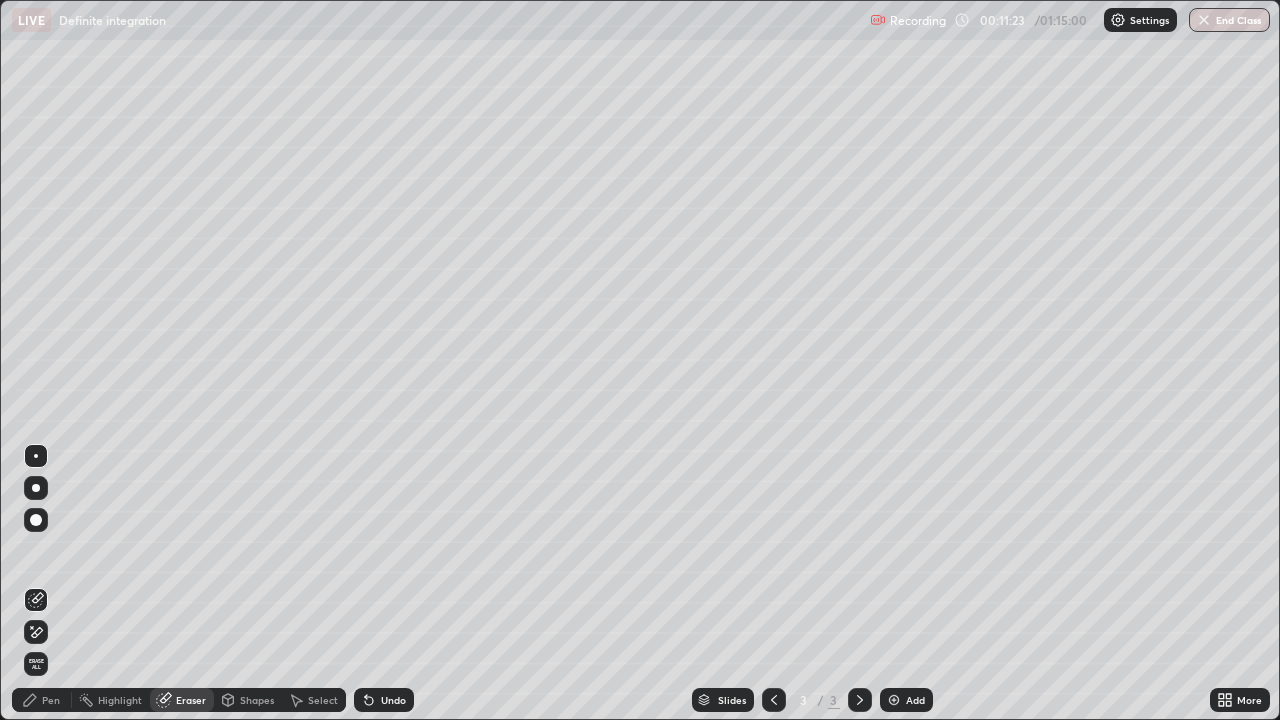 click on "Pen" at bounding box center (51, 700) 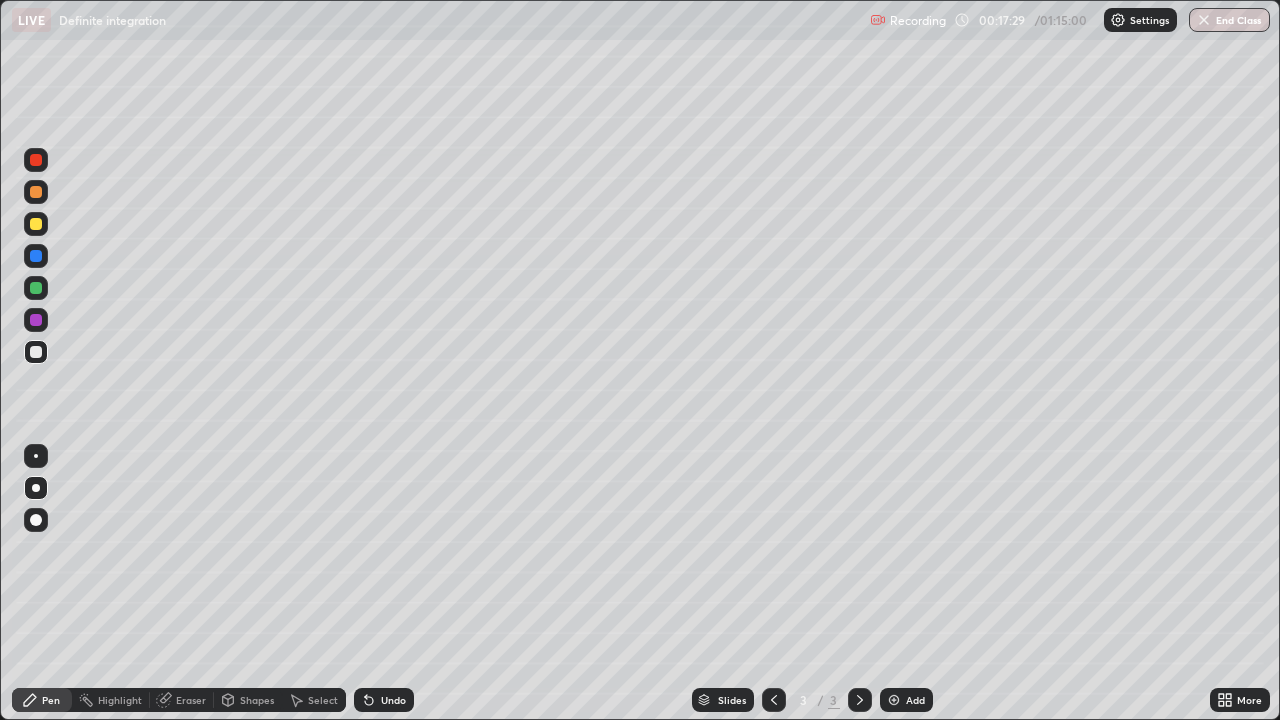 click on "Add" at bounding box center (906, 700) 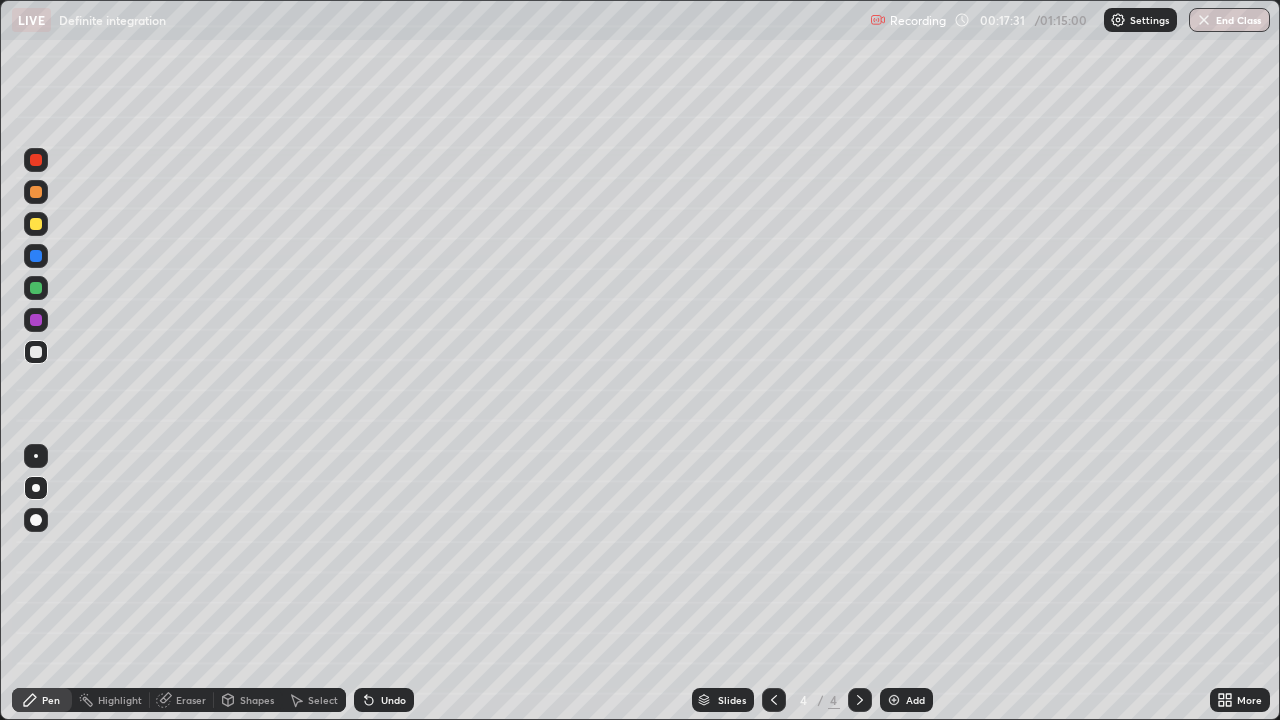 click at bounding box center (36, 224) 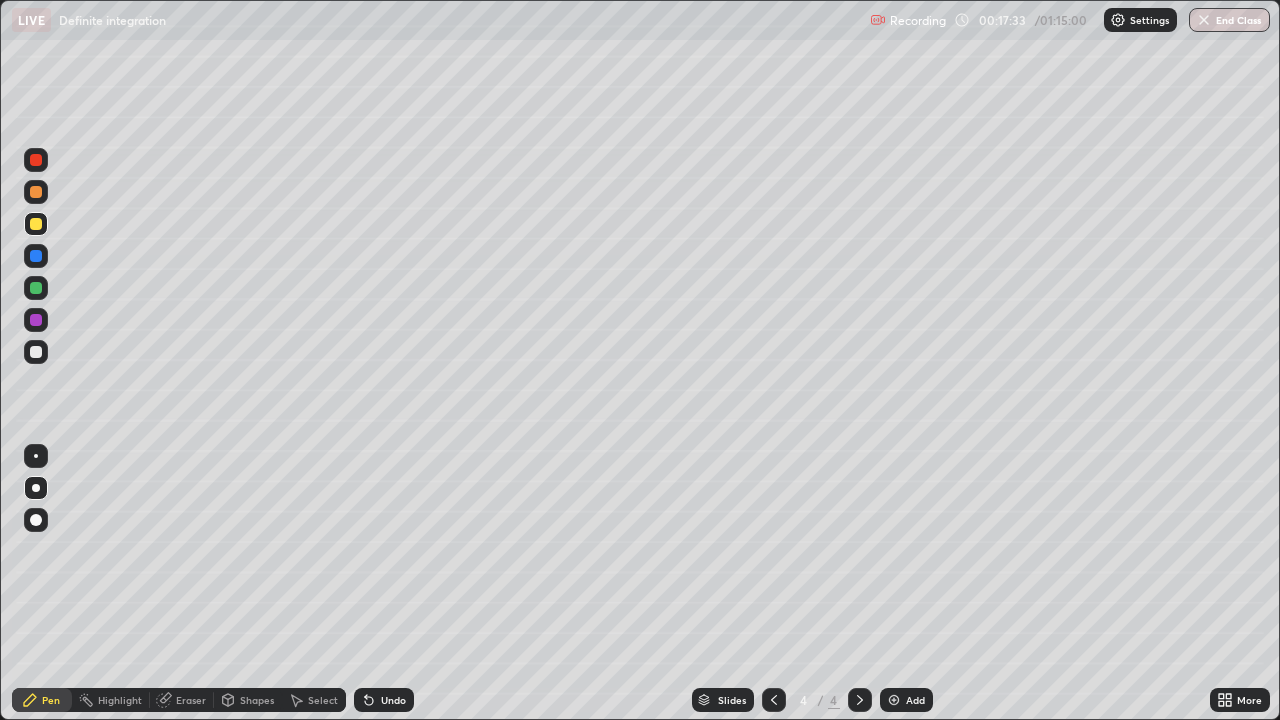 click at bounding box center [36, 352] 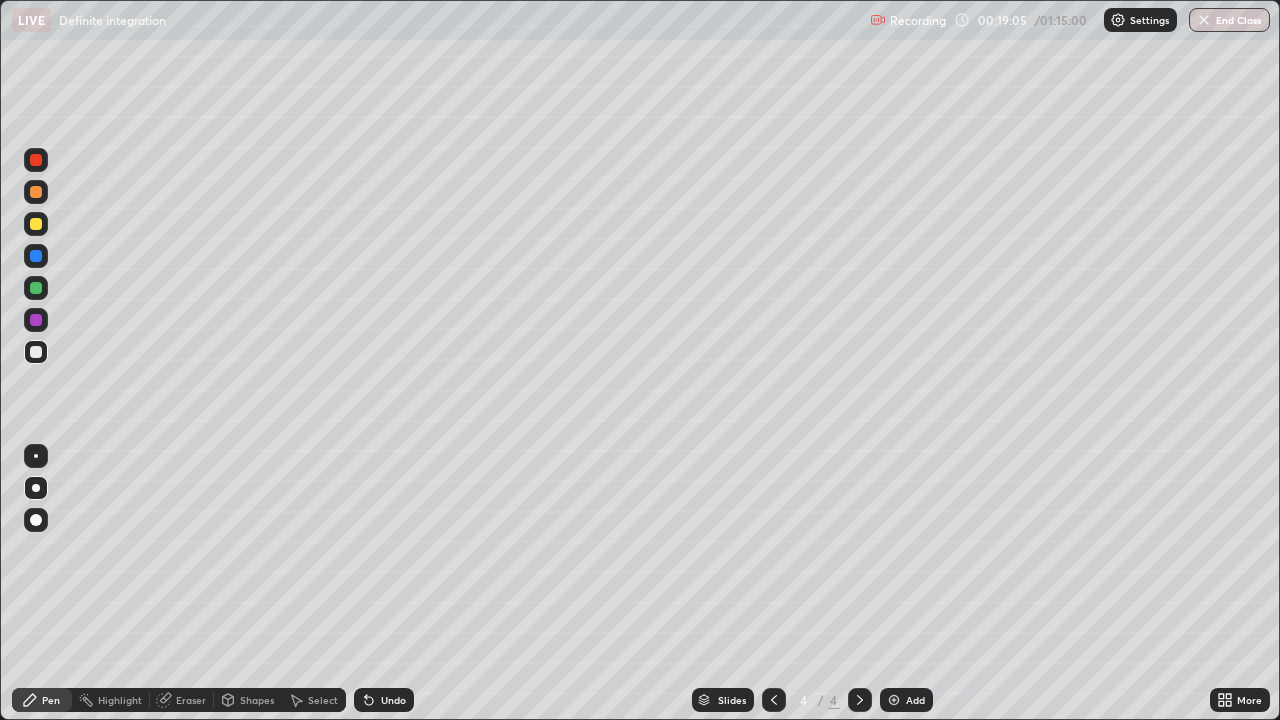 click at bounding box center [36, 224] 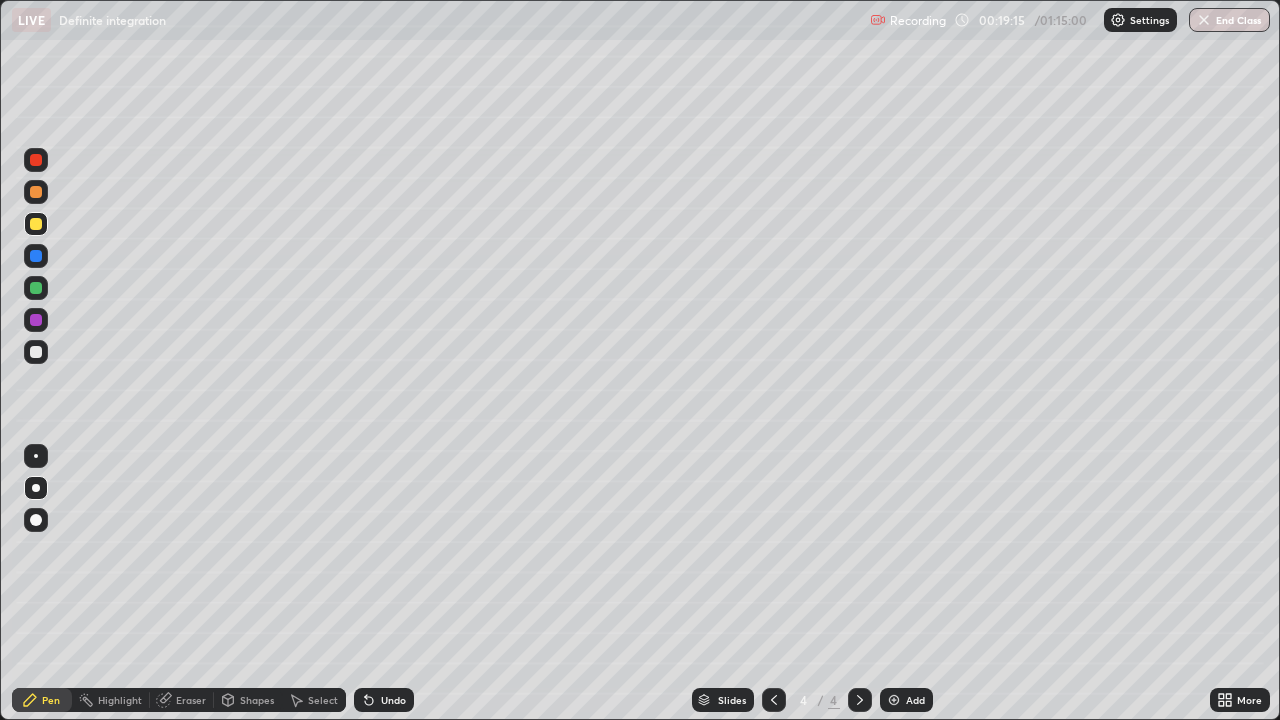 click at bounding box center [36, 352] 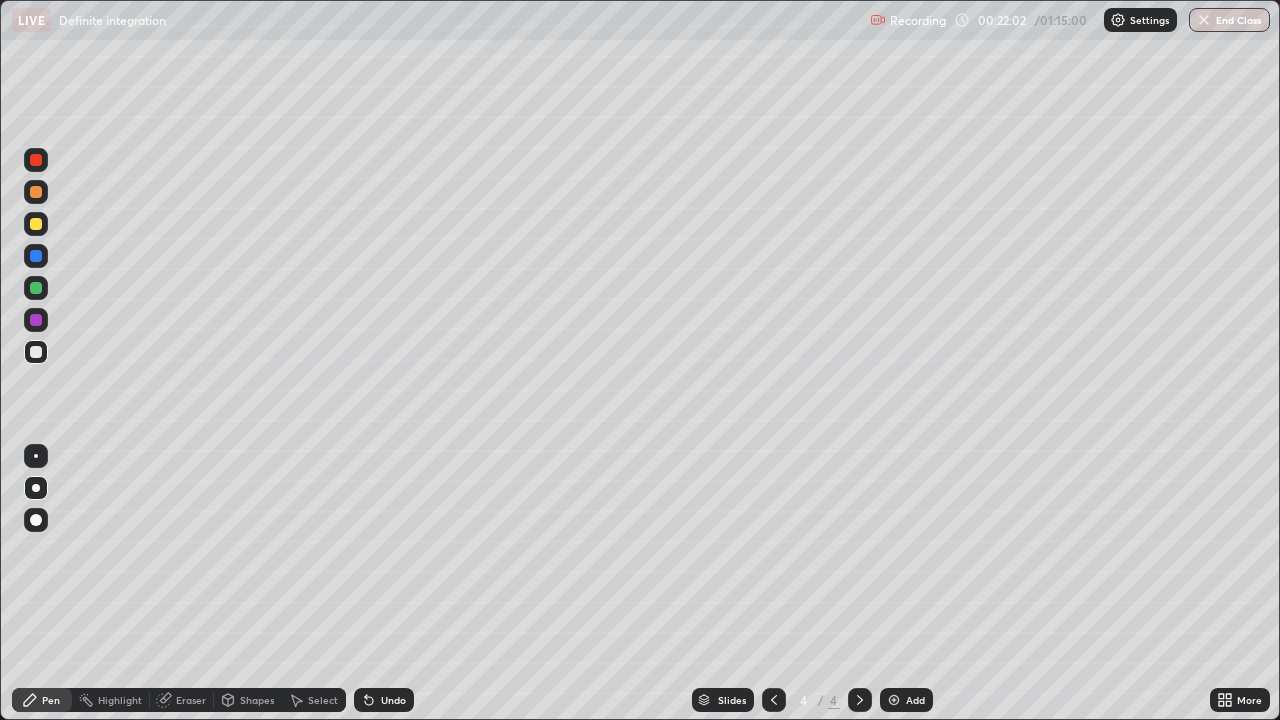 click on "Undo" at bounding box center [393, 700] 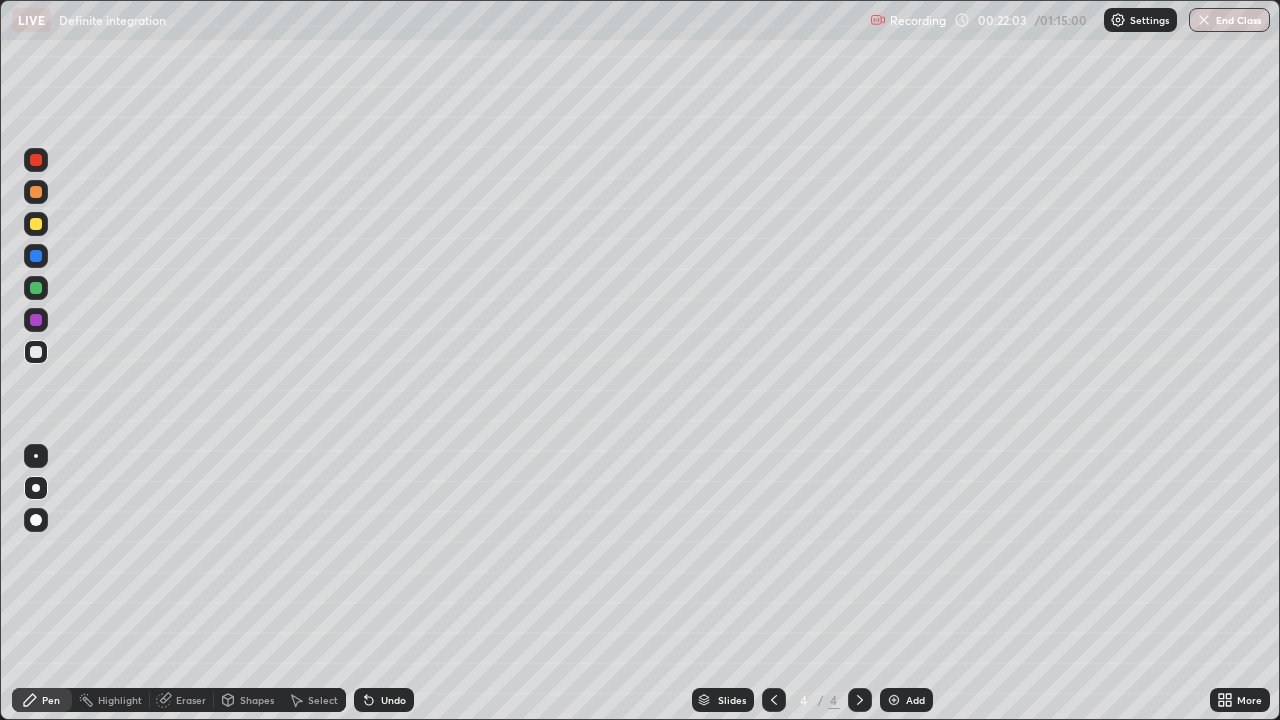 click on "Undo" at bounding box center (384, 700) 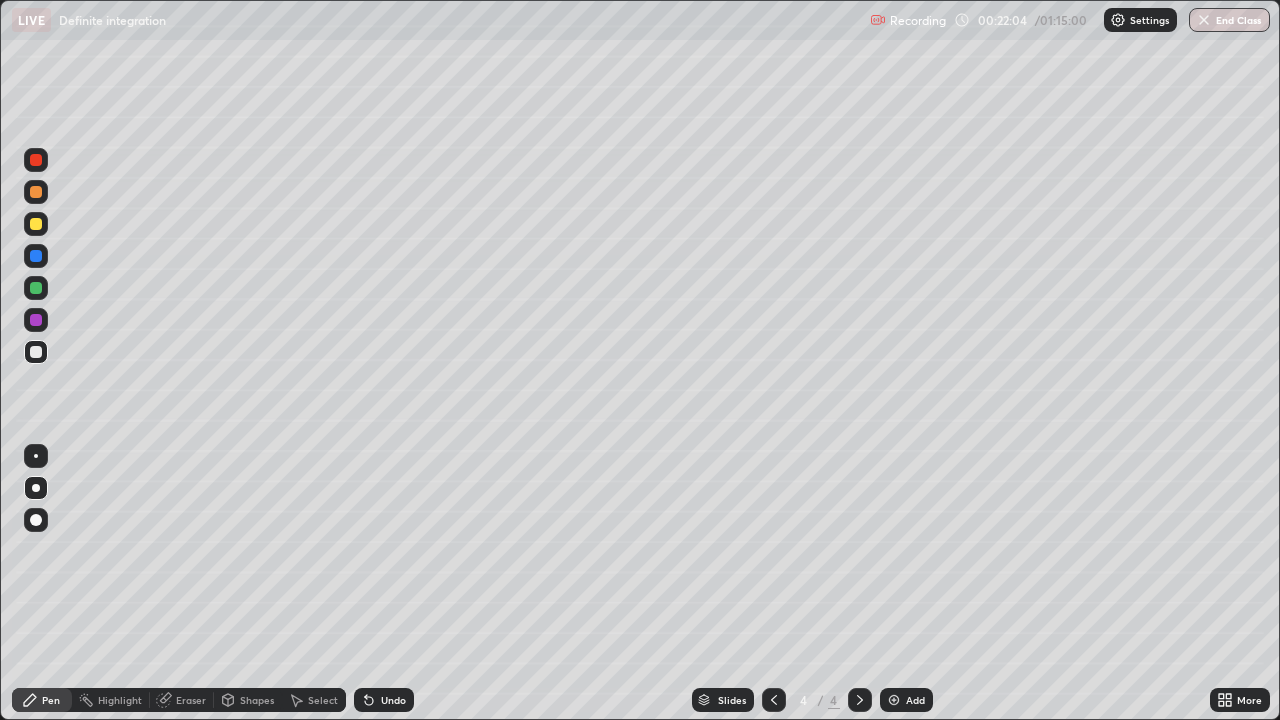 click on "Undo" at bounding box center (384, 700) 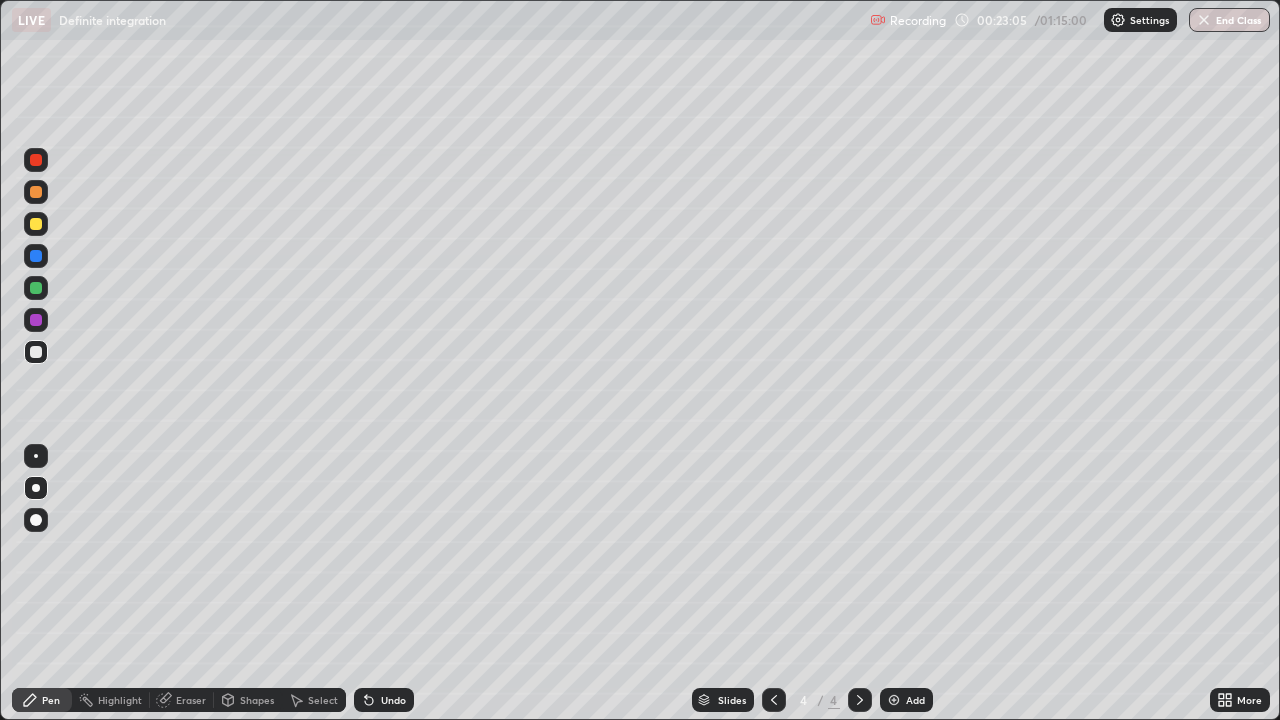 click on "Undo" at bounding box center (393, 700) 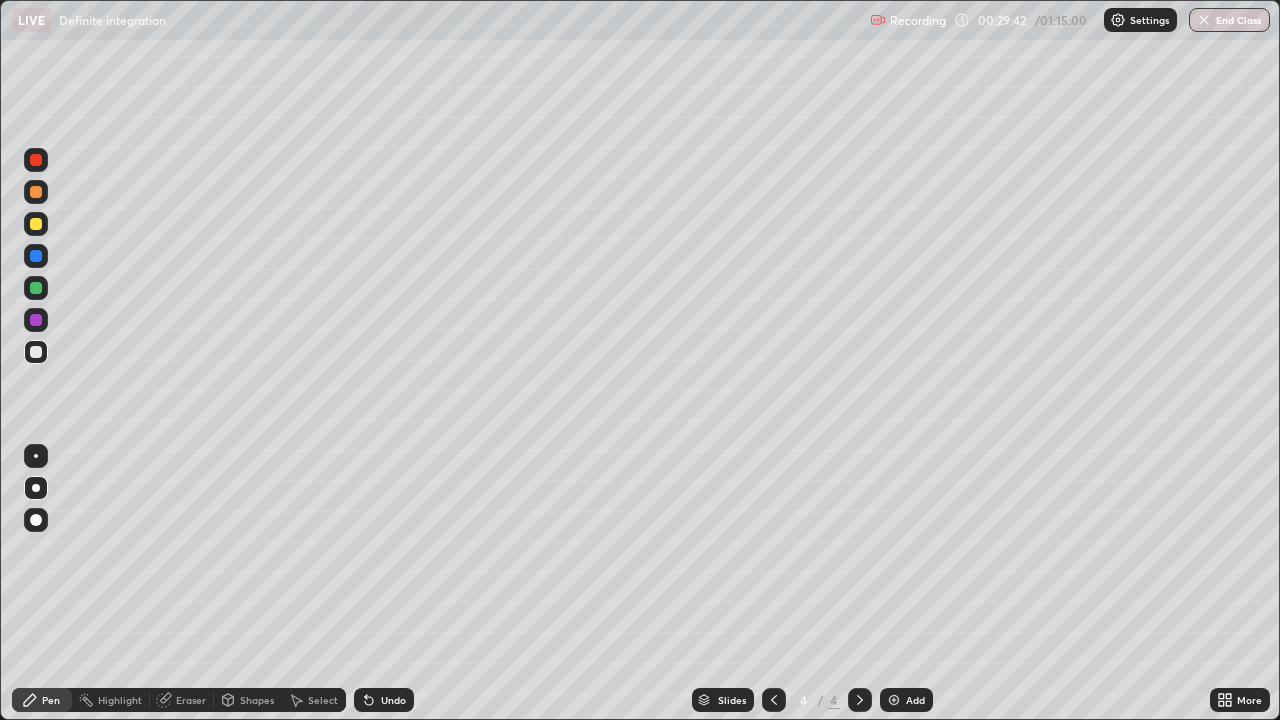 click on "Select" at bounding box center (323, 700) 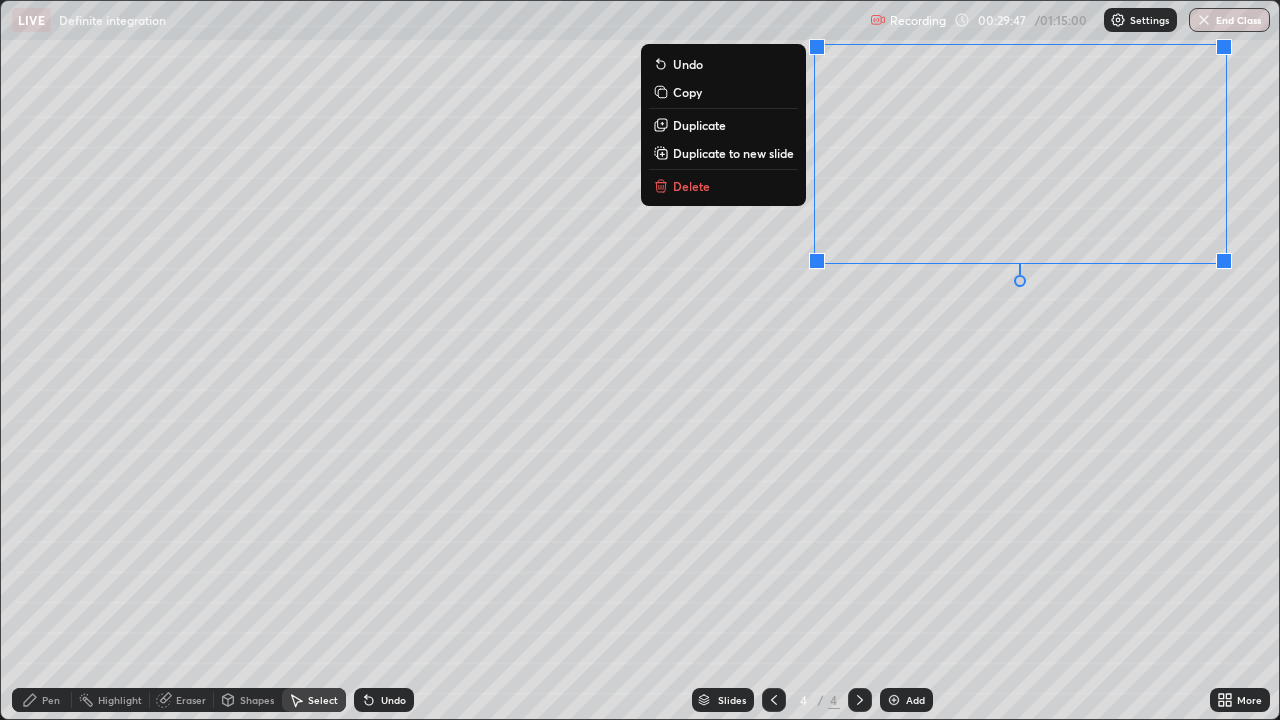 click on "Duplicate to new slide" at bounding box center (733, 153) 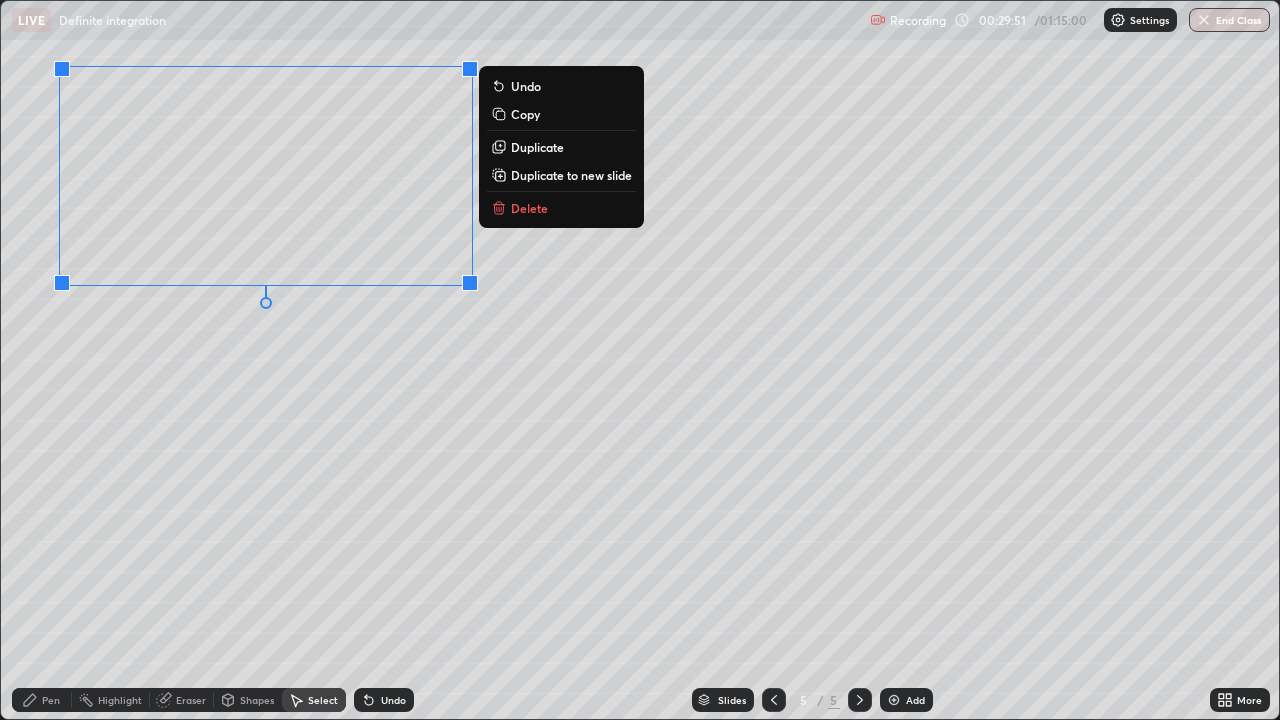 click on "0 ° Undo Copy Duplicate Duplicate to new slide Delete" at bounding box center (640, 360) 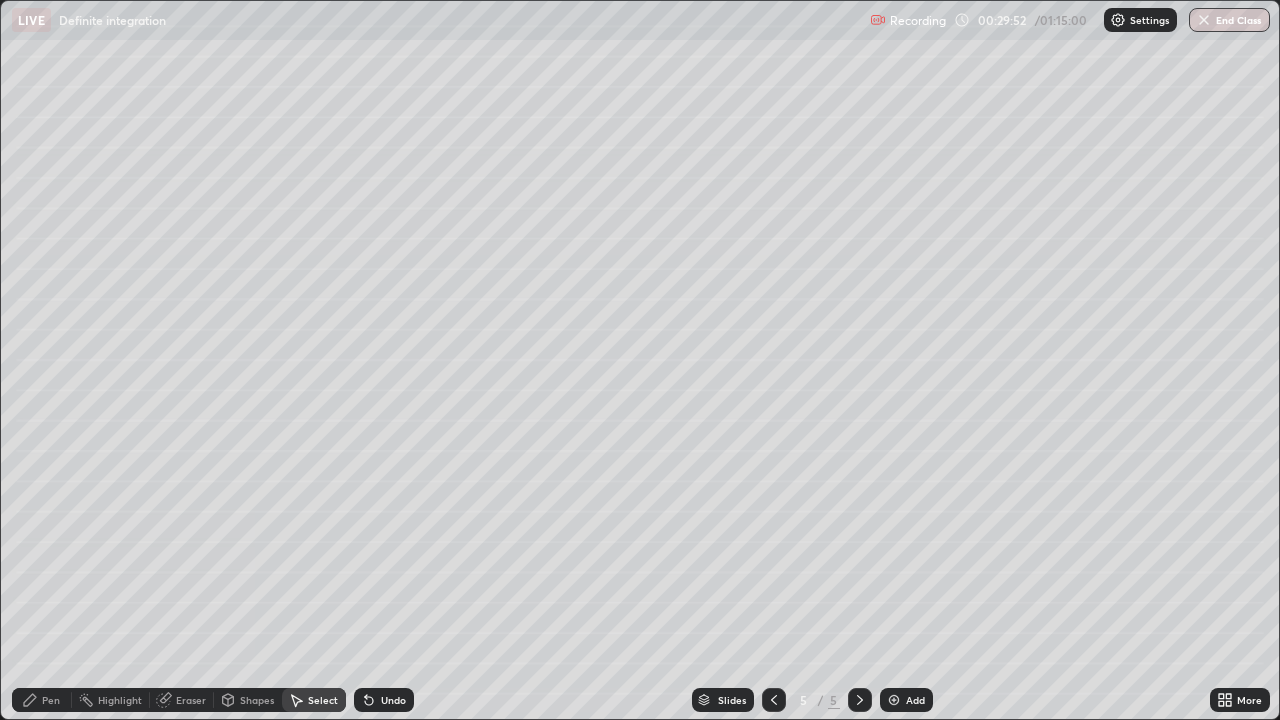 click on "Pen" at bounding box center (42, 700) 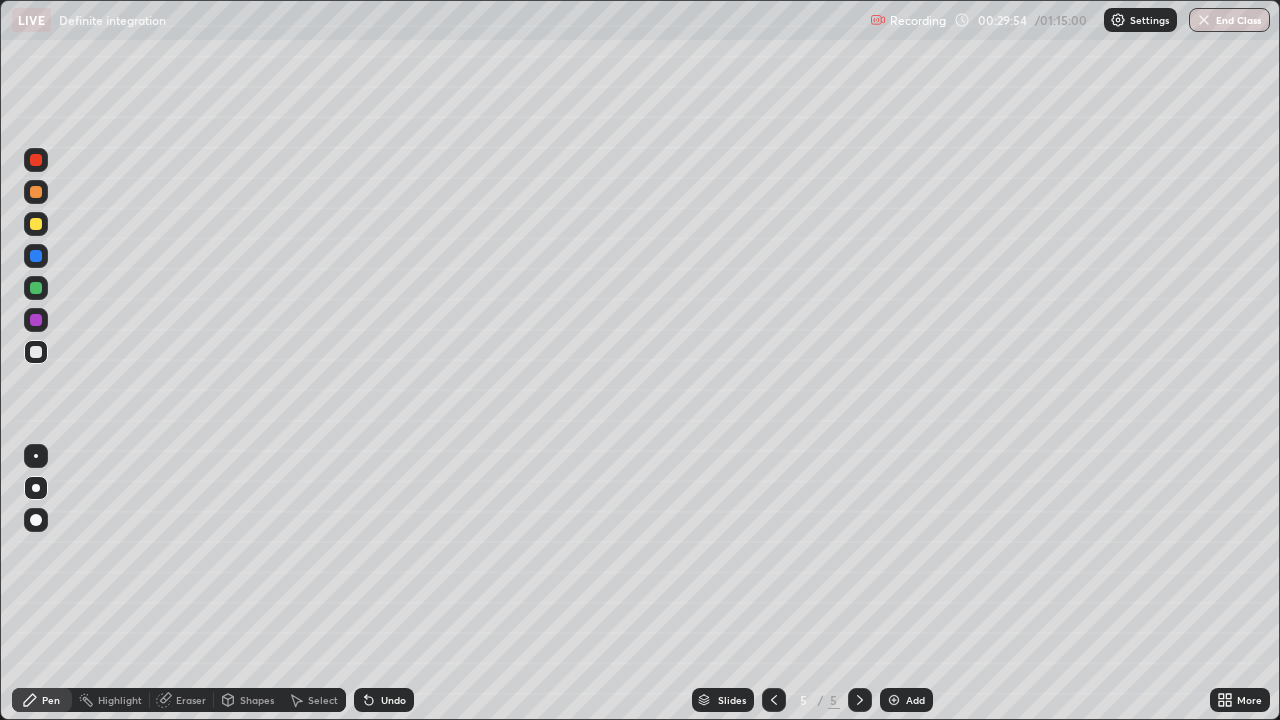 click on "Eraser" at bounding box center [191, 700] 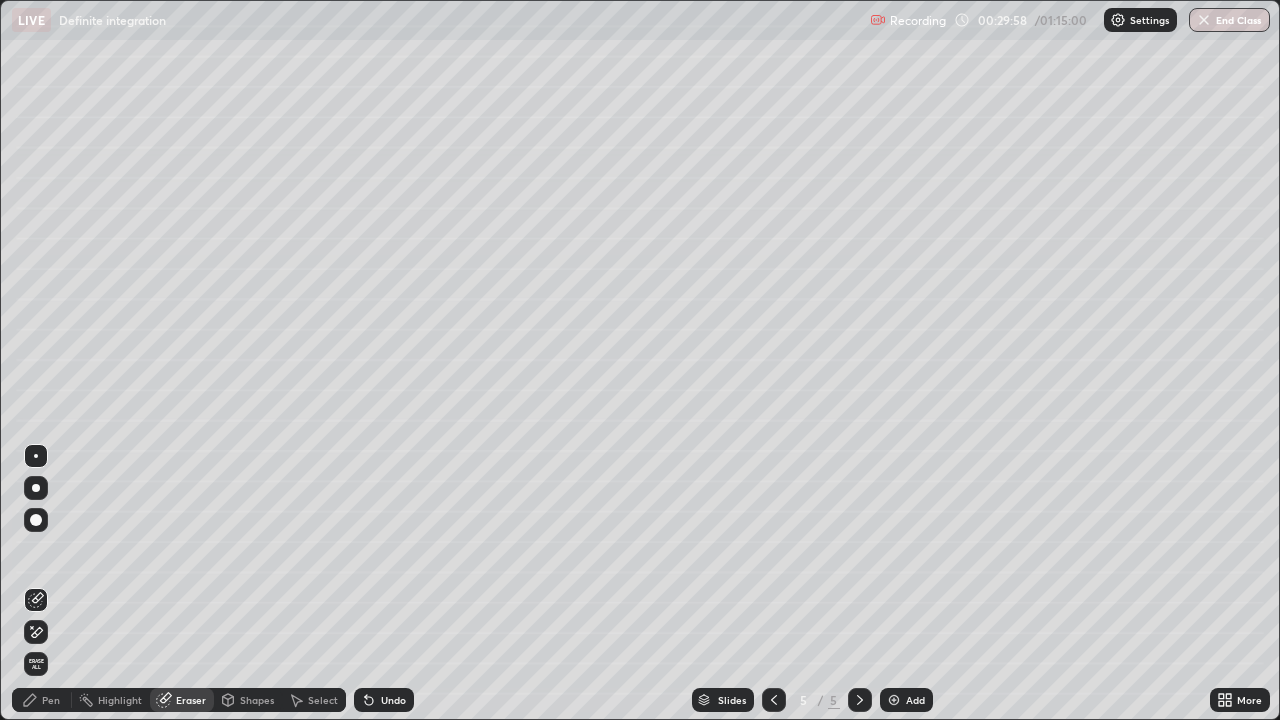 click on "Pen" at bounding box center [42, 700] 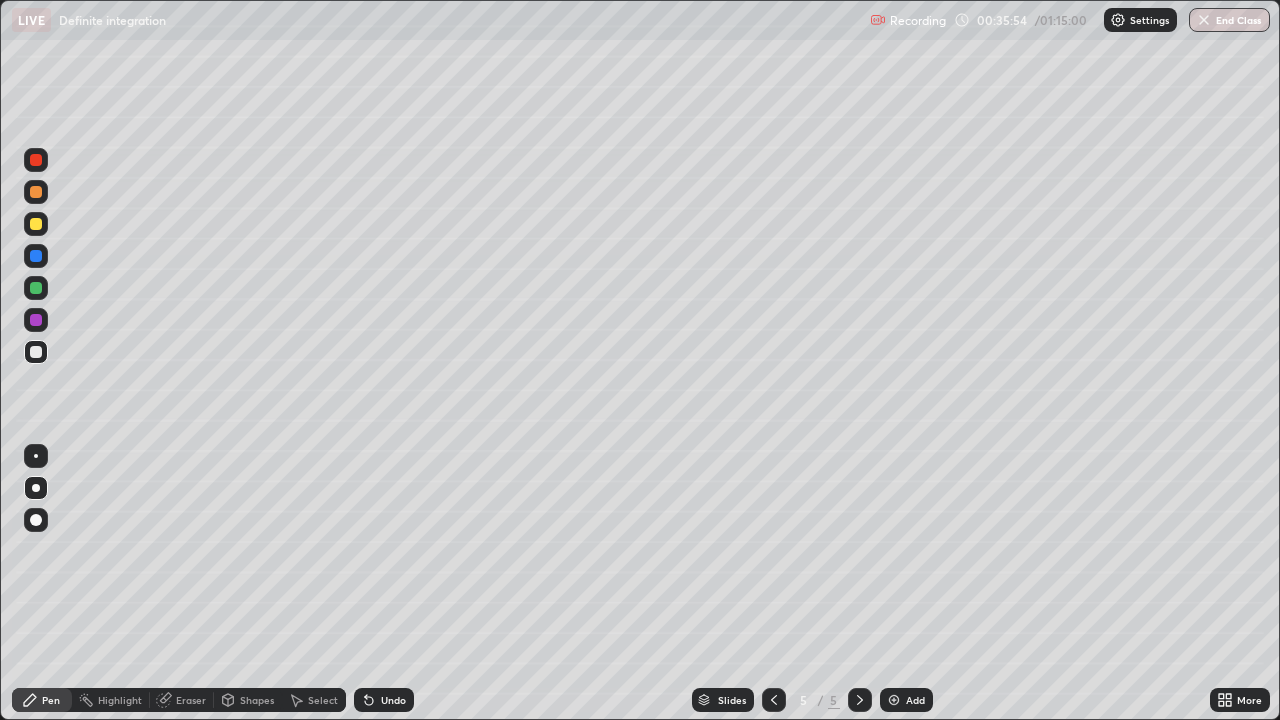 click at bounding box center [36, 288] 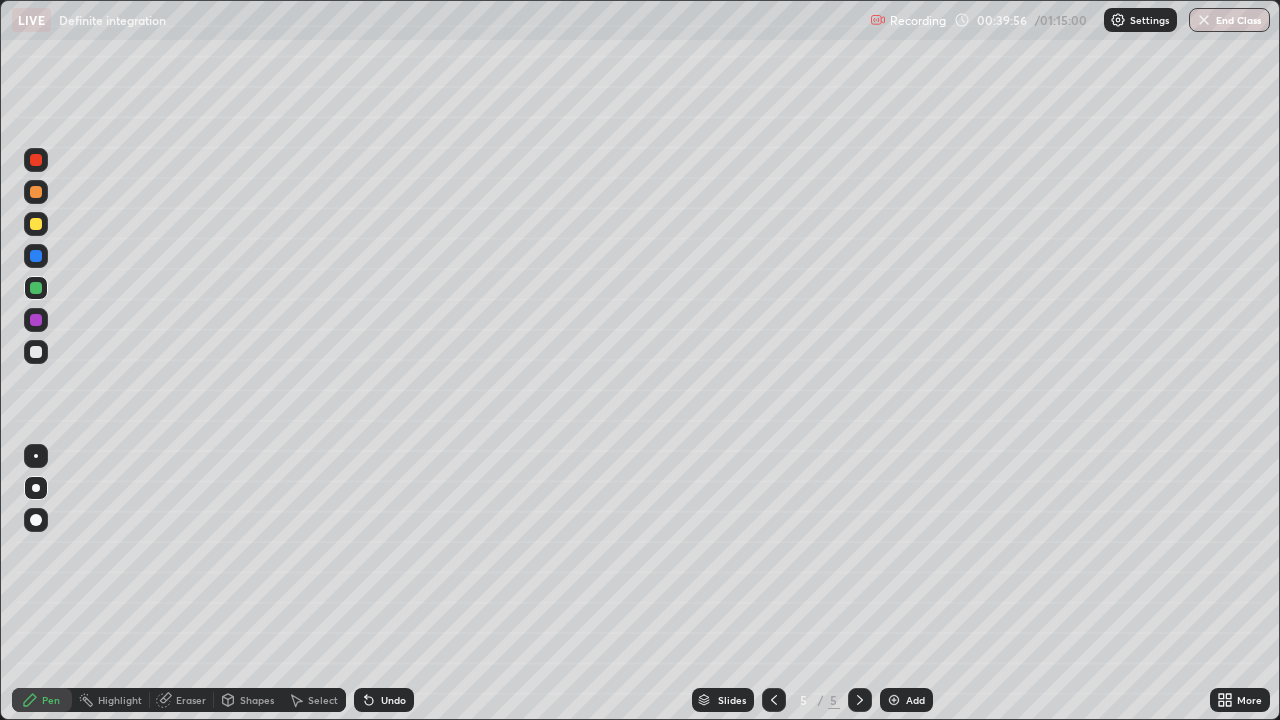 click on "Add" at bounding box center (906, 700) 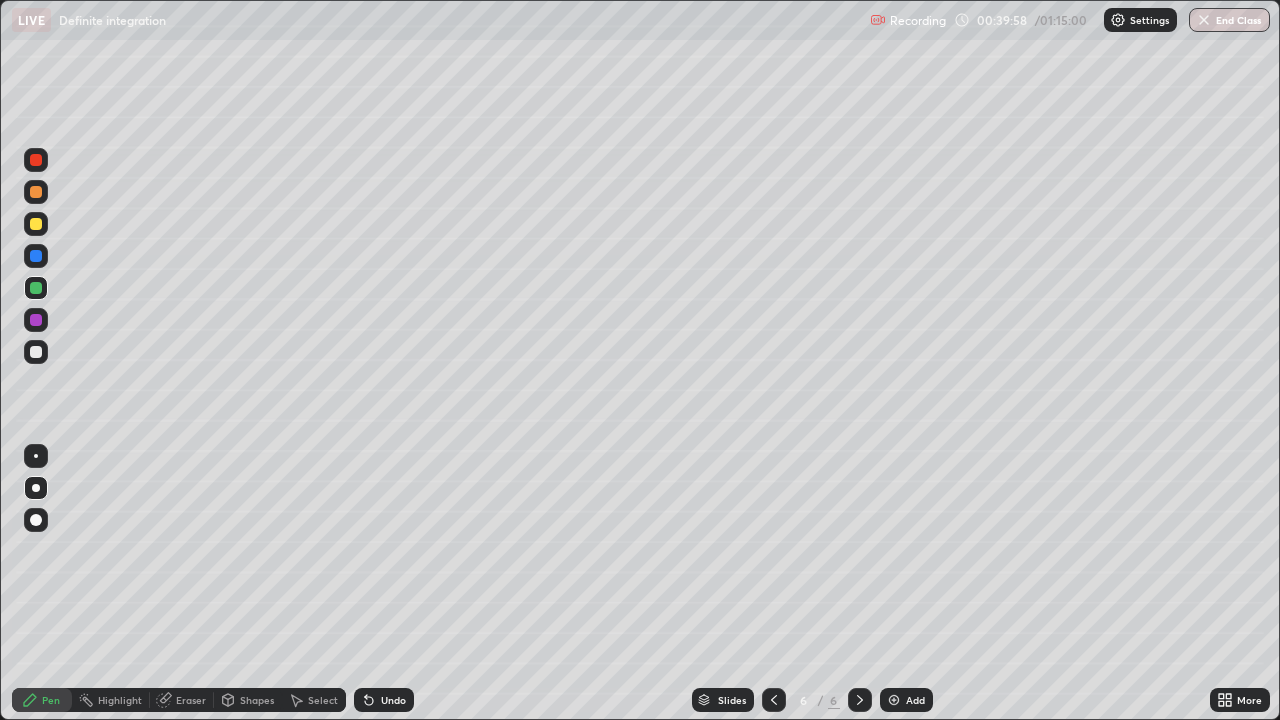 click at bounding box center [36, 224] 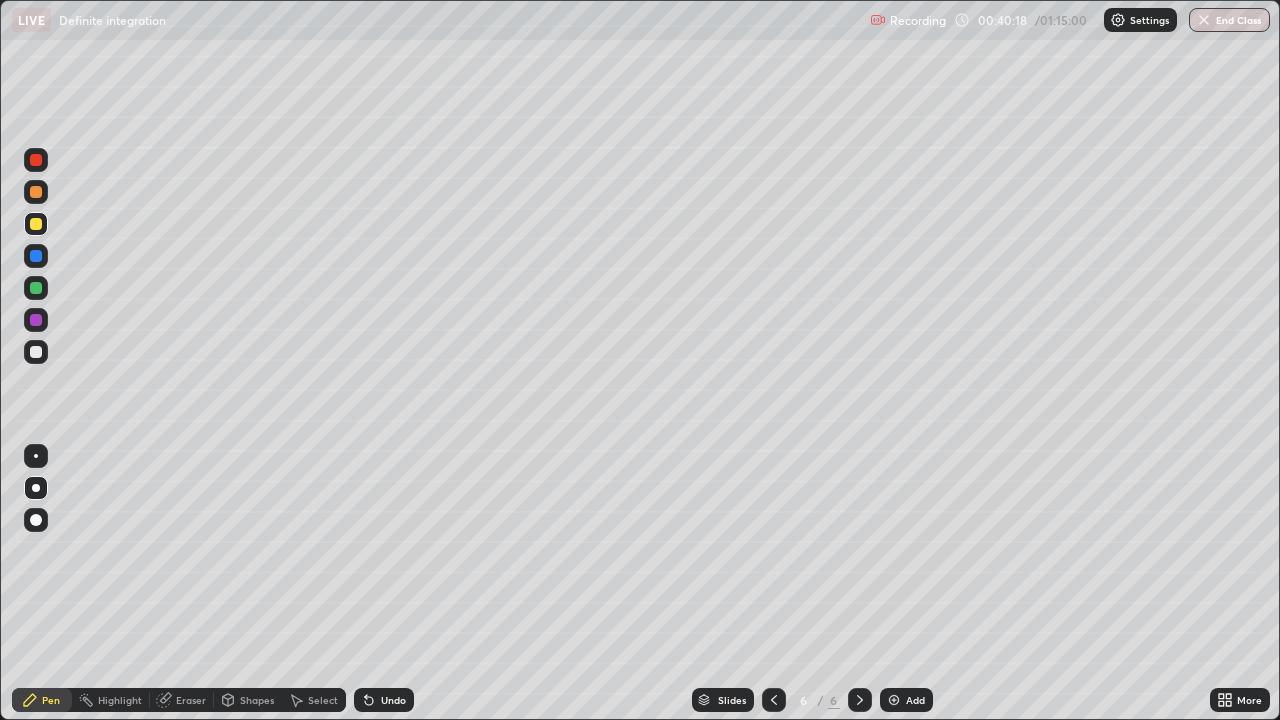 click 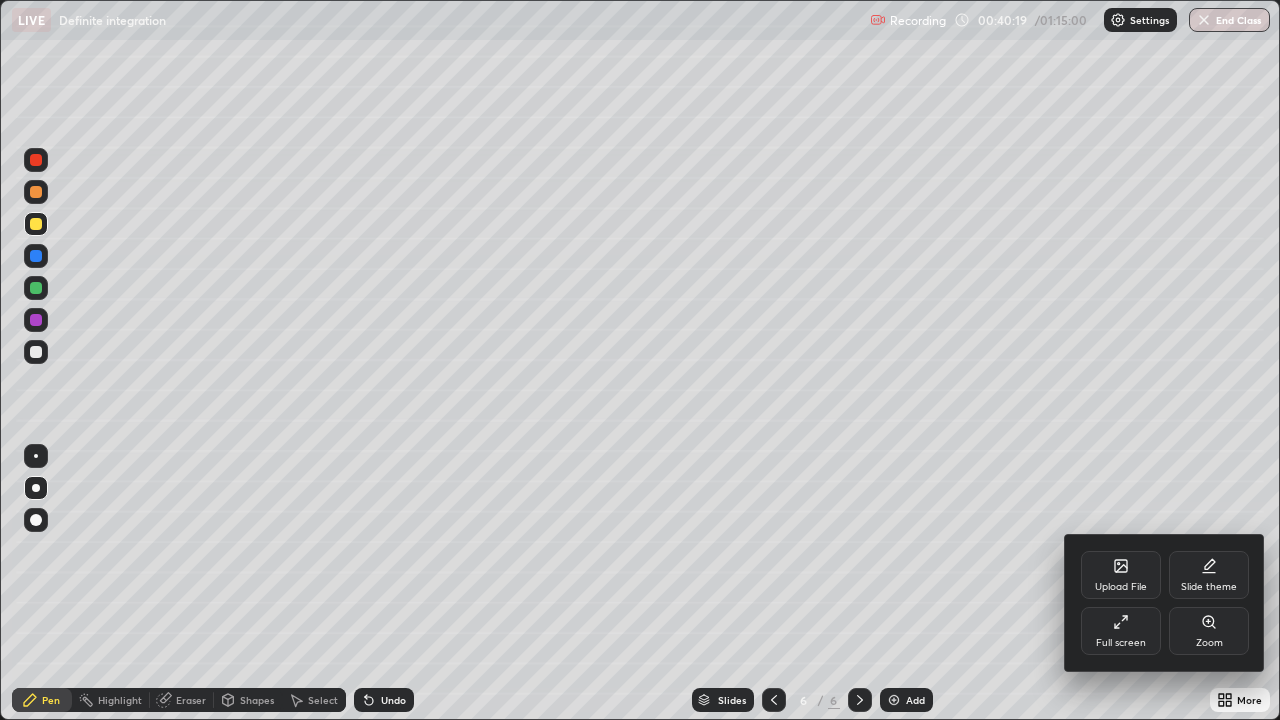 click 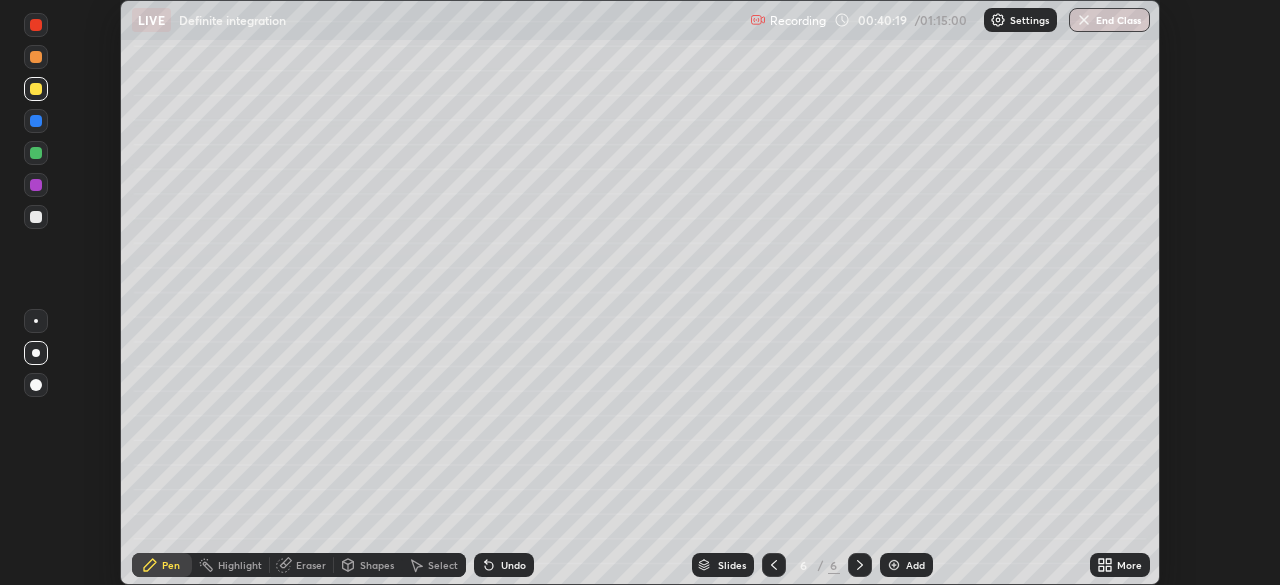 scroll, scrollTop: 585, scrollLeft: 1280, axis: both 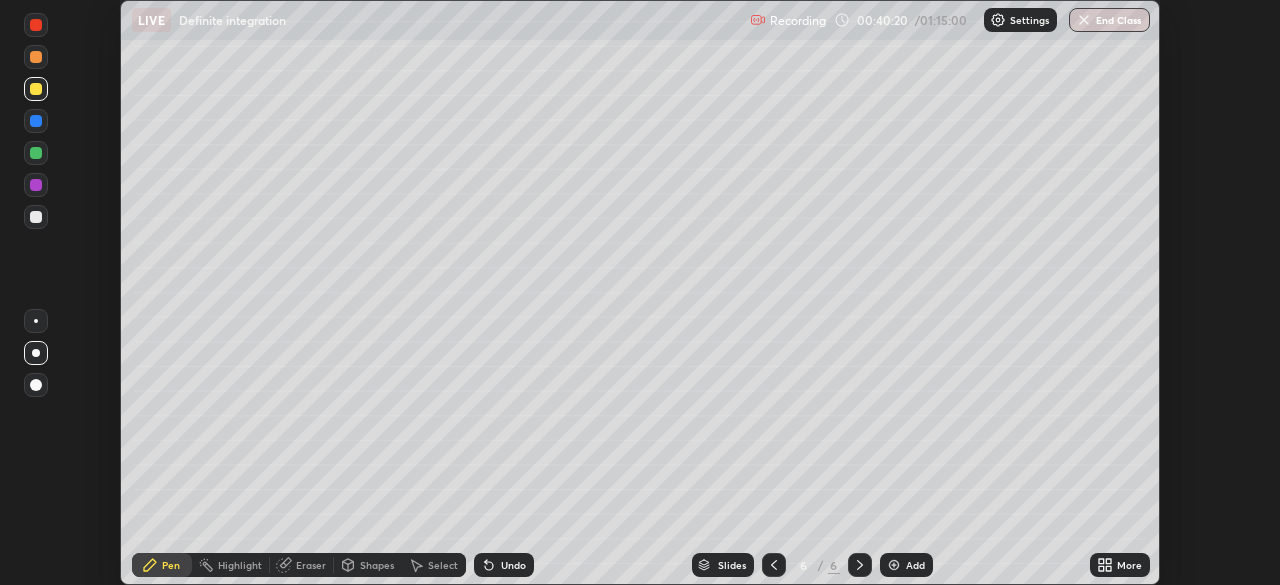 click 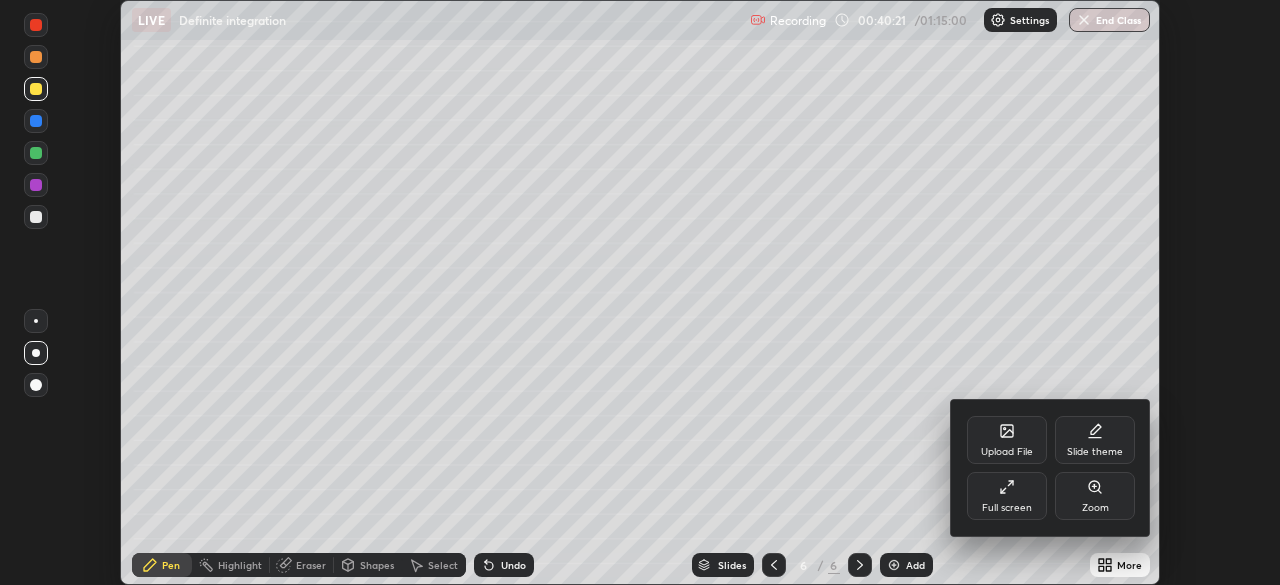 click at bounding box center (640, 292) 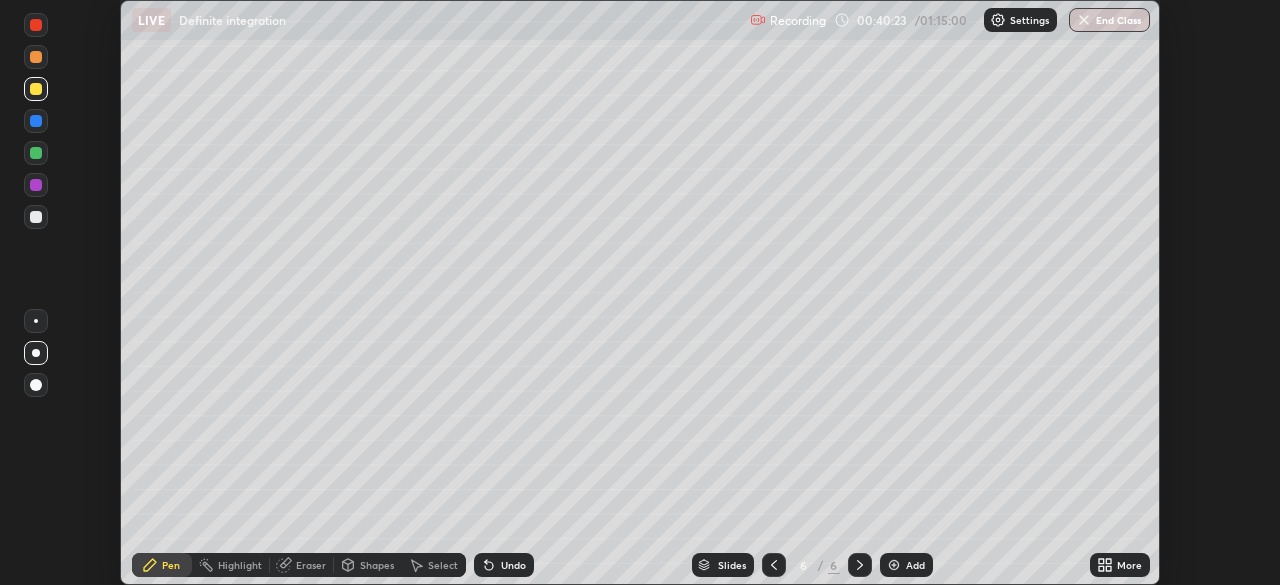 click on "Setting up your live class" at bounding box center [640, 292] 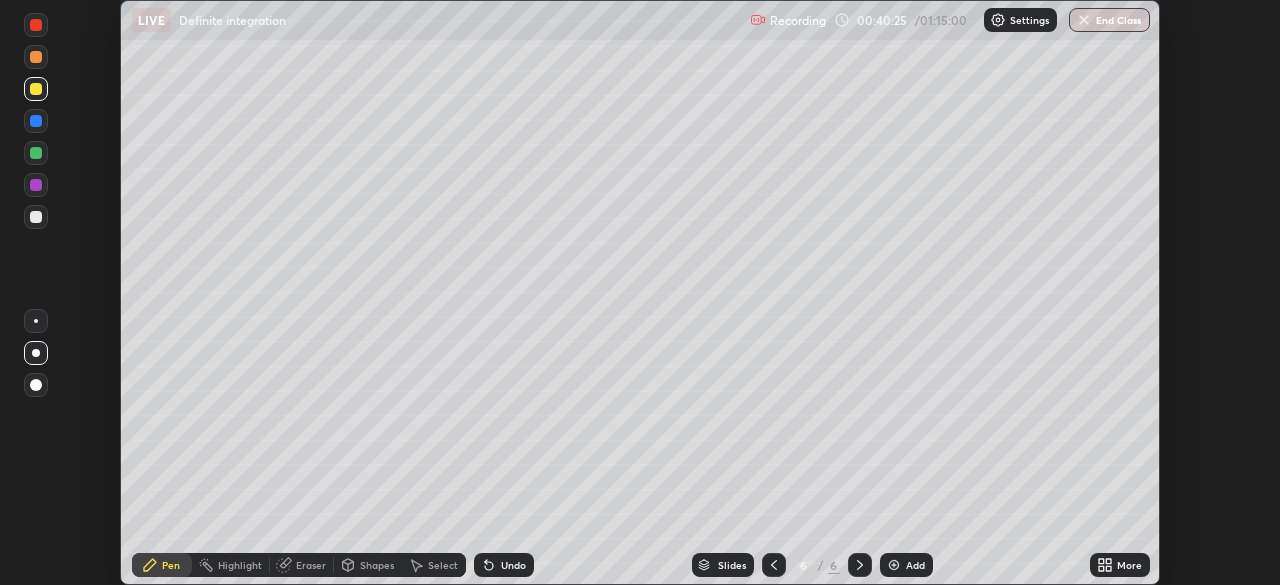 click 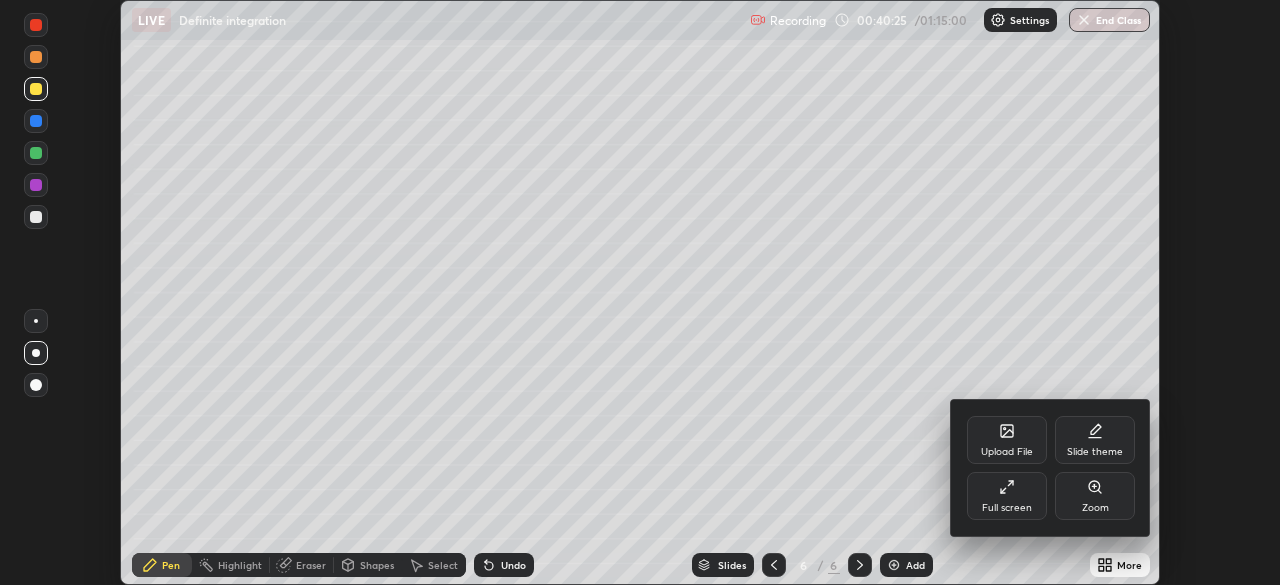 click on "Full screen" at bounding box center (1007, 496) 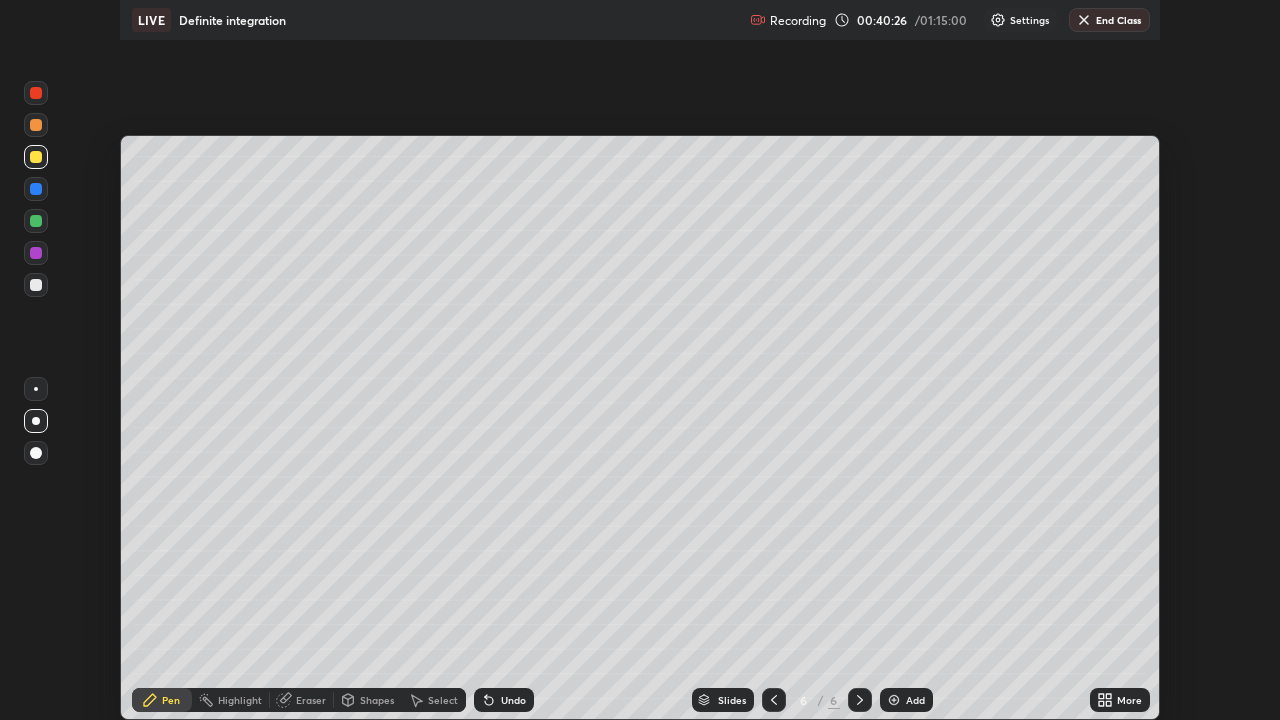 scroll, scrollTop: 99280, scrollLeft: 98720, axis: both 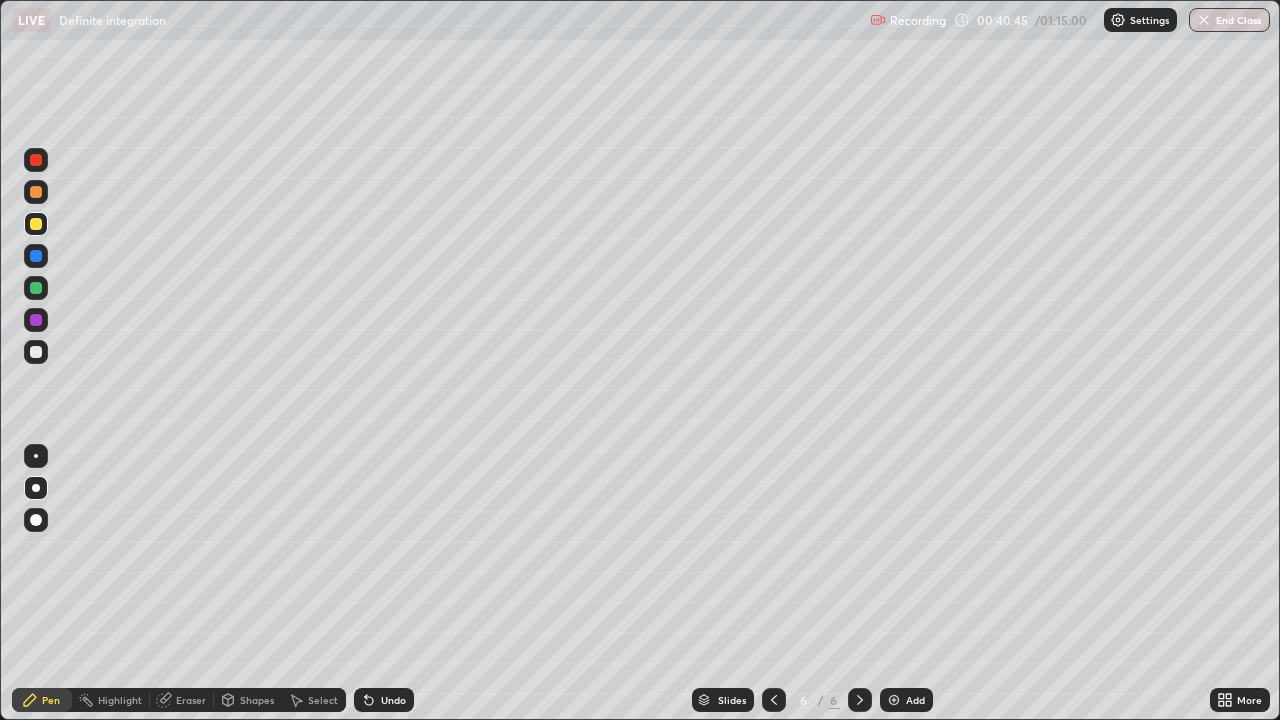 click at bounding box center (36, 352) 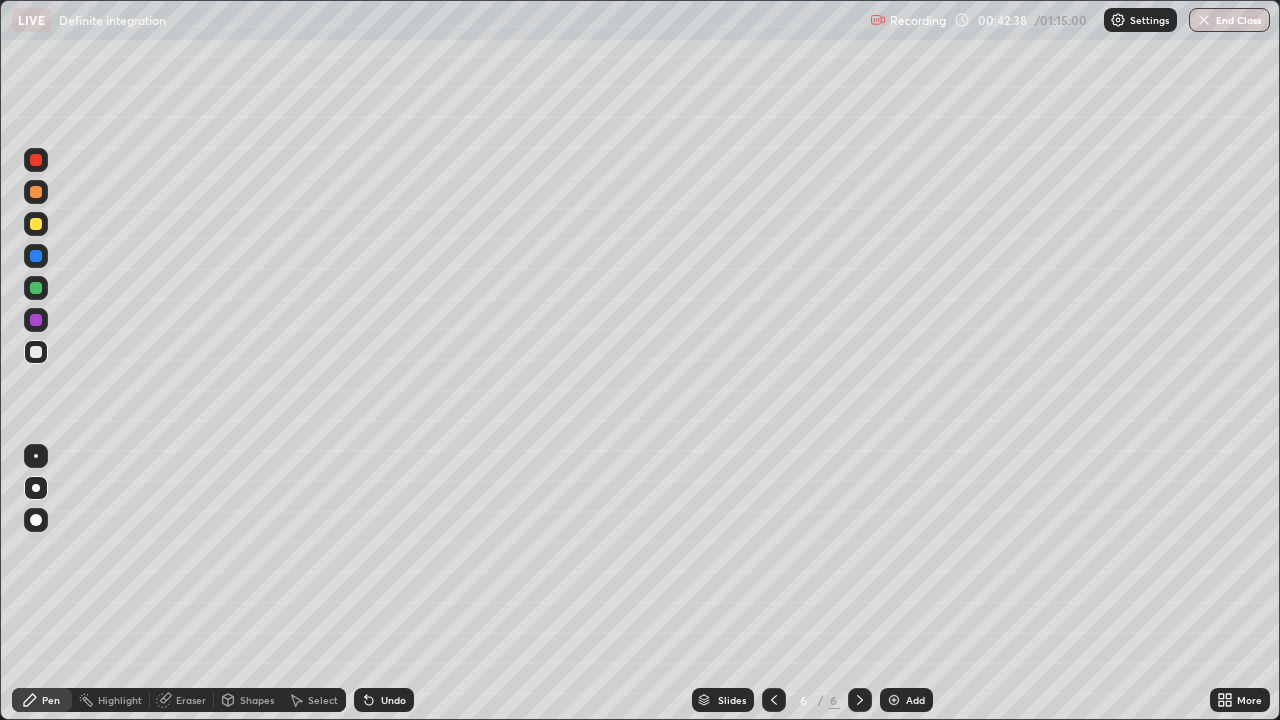 click at bounding box center (36, 224) 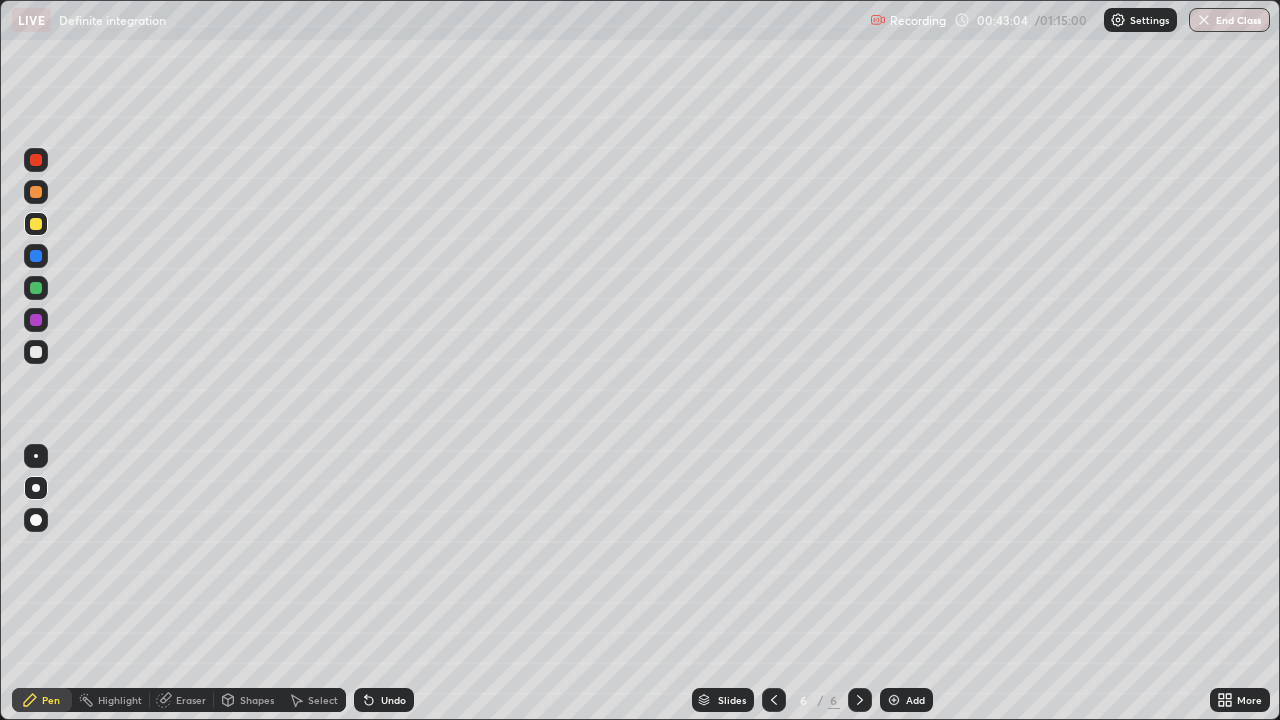 click at bounding box center [36, 352] 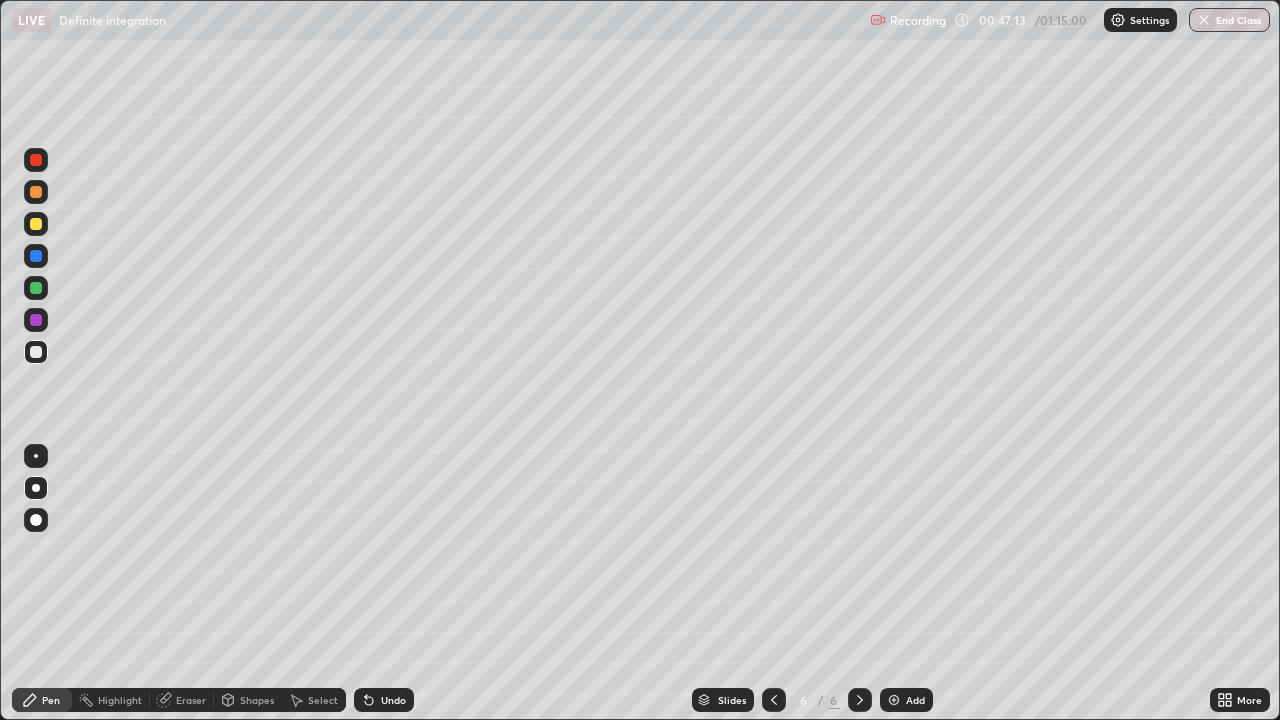 click on "Add" at bounding box center [915, 700] 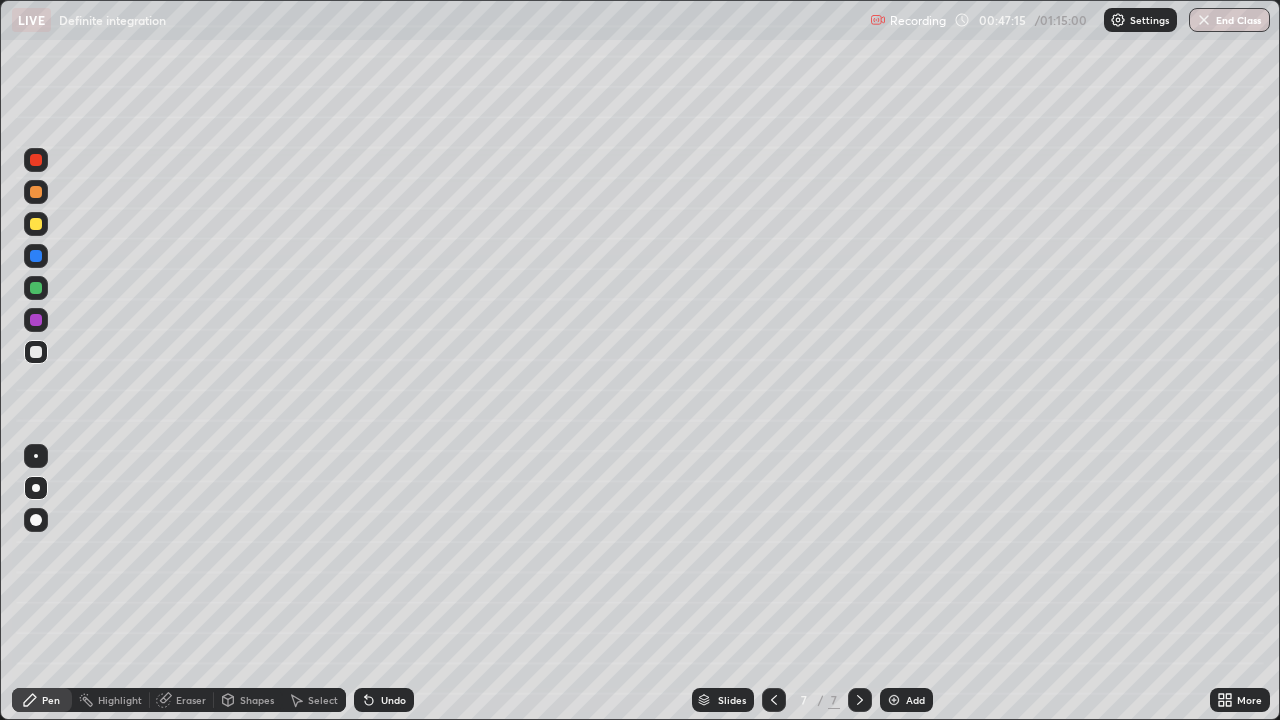 click at bounding box center (36, 224) 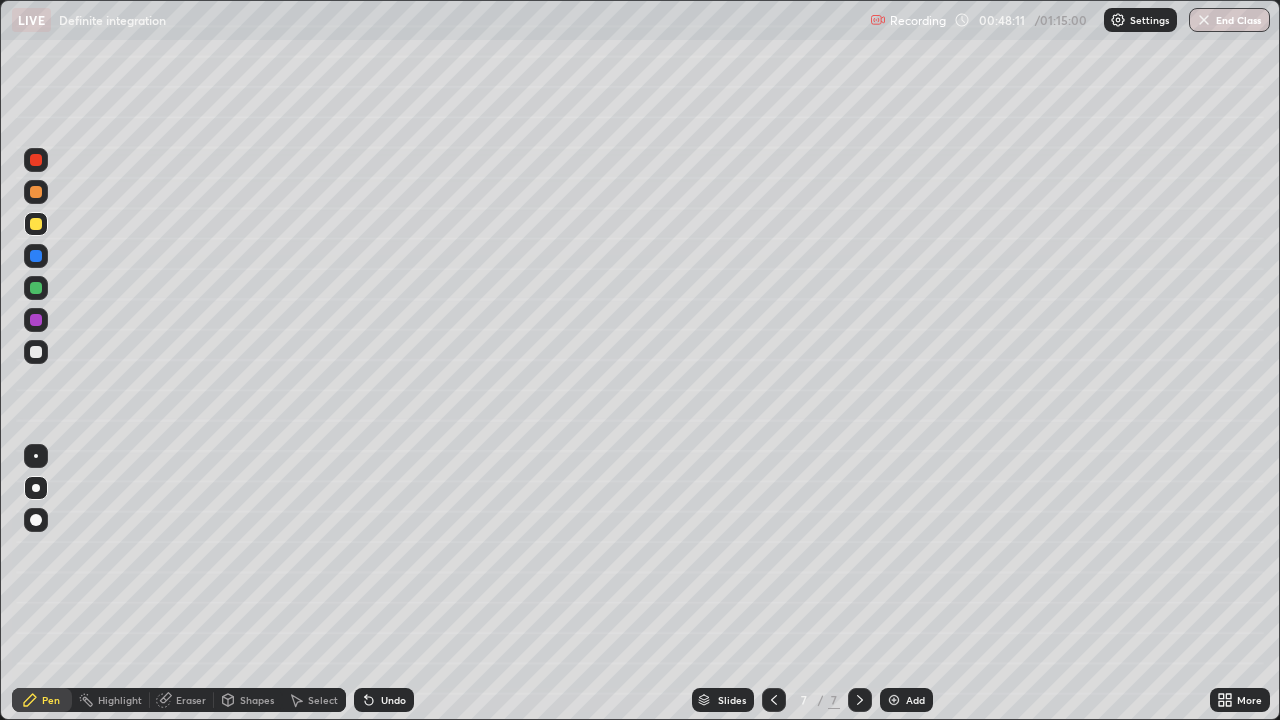 click at bounding box center [36, 352] 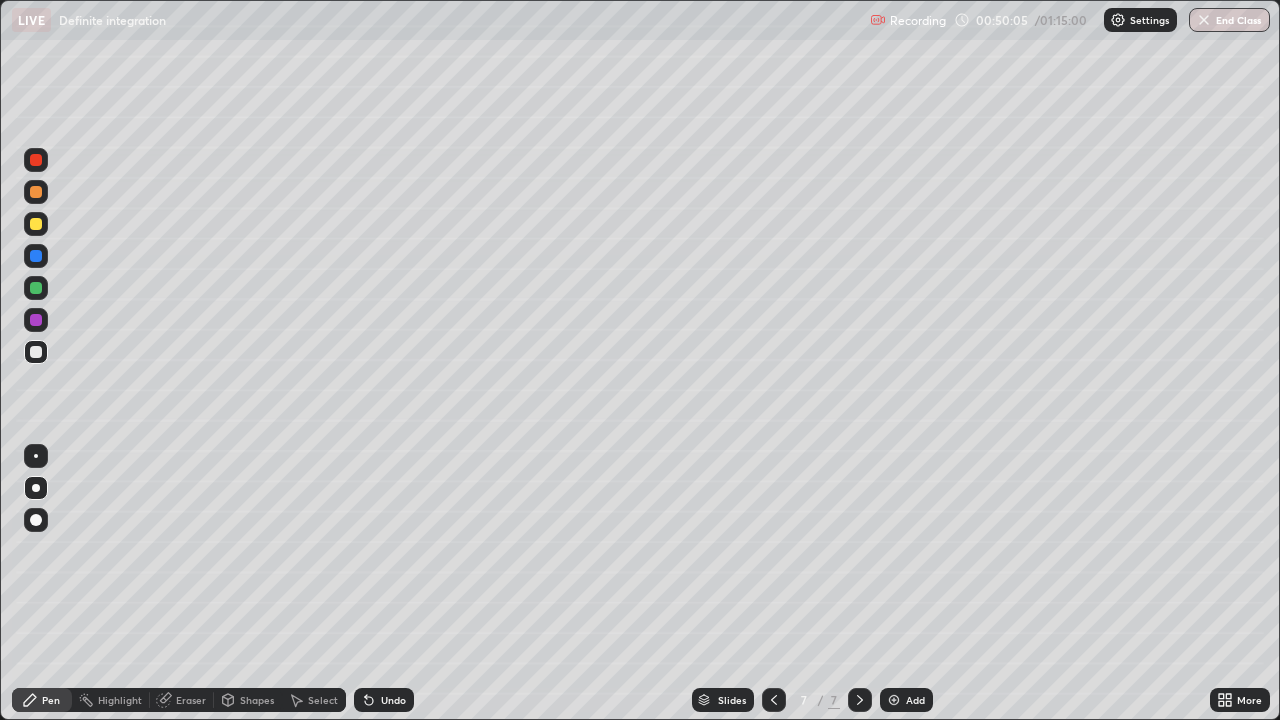 click on "Undo" at bounding box center (393, 700) 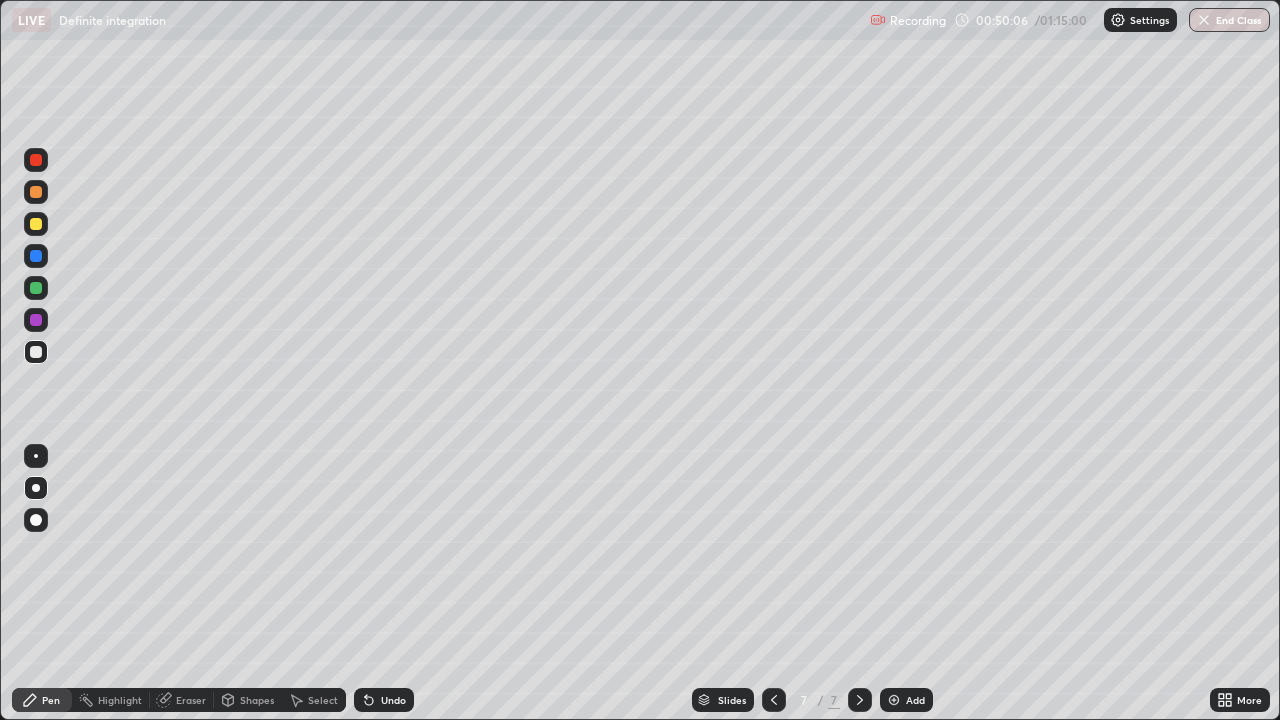 click on "Undo" at bounding box center (384, 700) 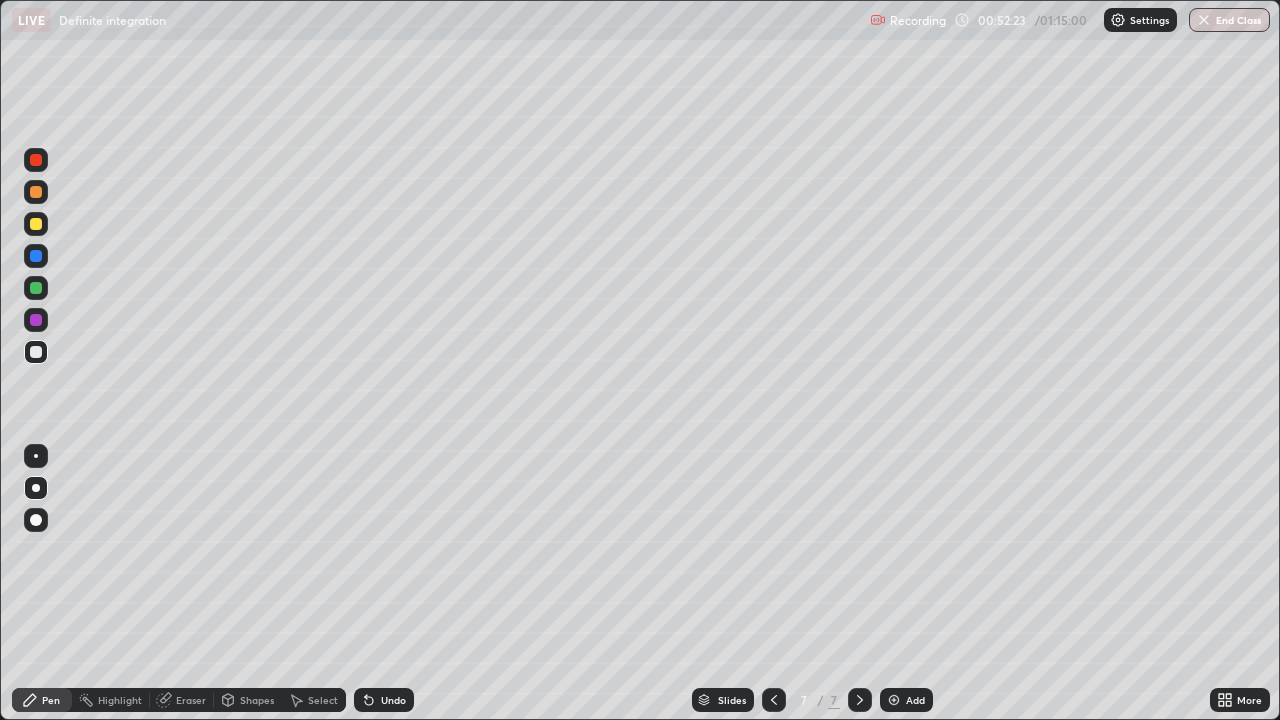 click at bounding box center [36, 224] 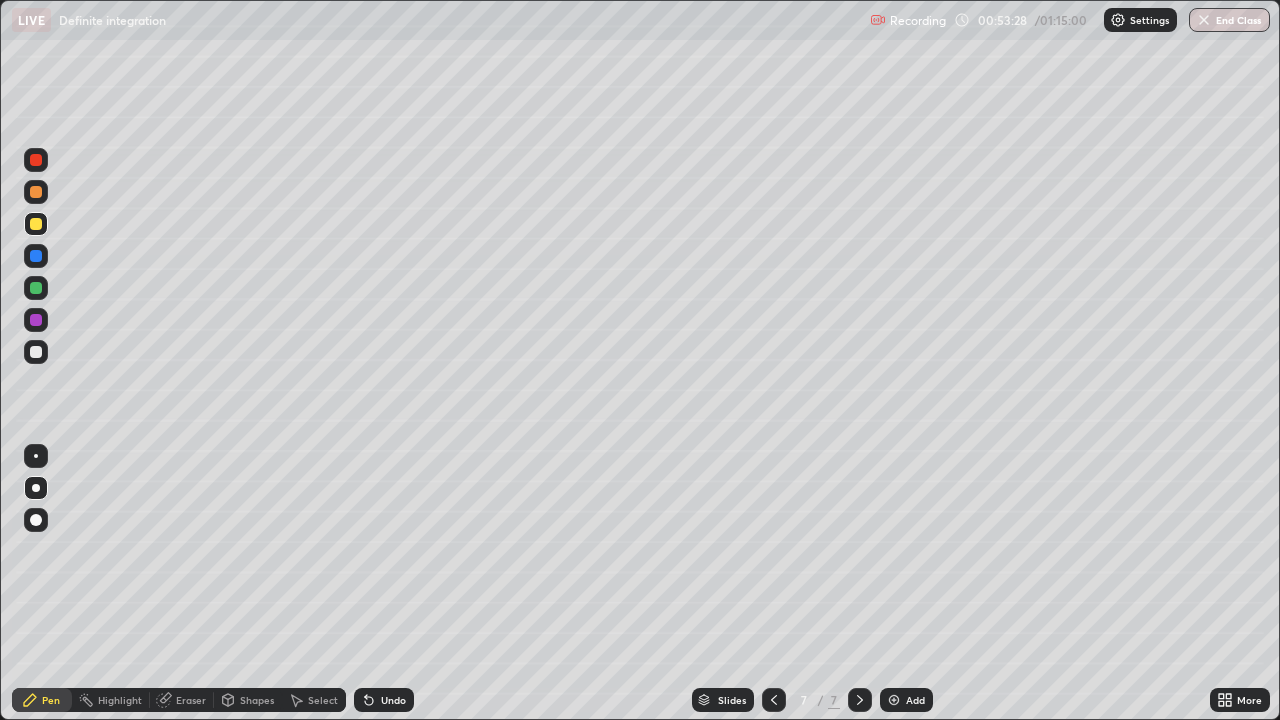 click on "Undo" at bounding box center [393, 700] 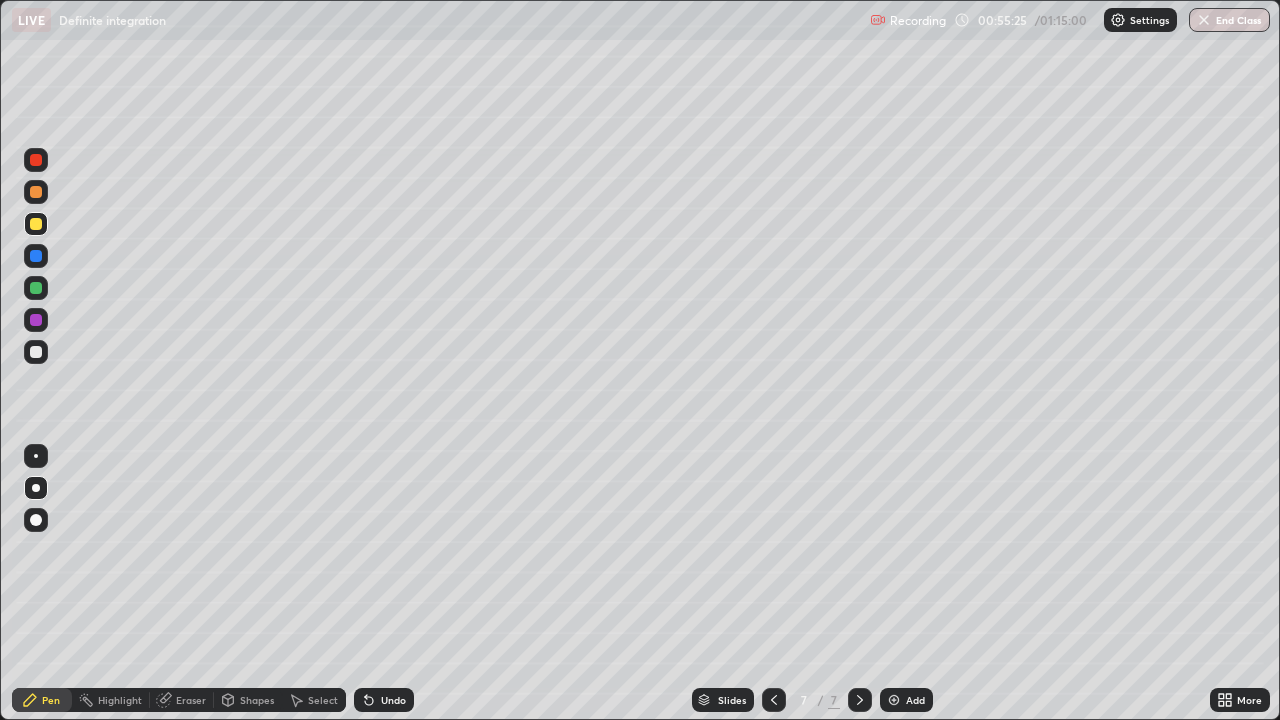 click on "Add" at bounding box center [915, 700] 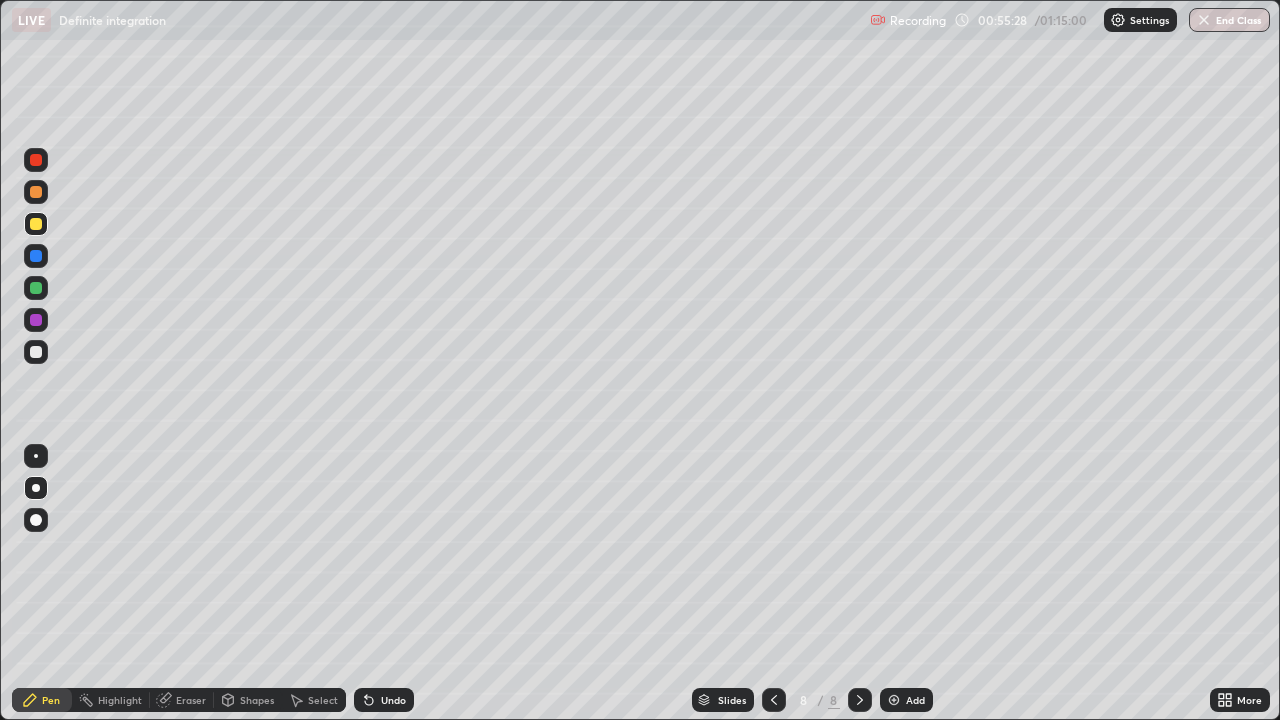 click at bounding box center [774, 700] 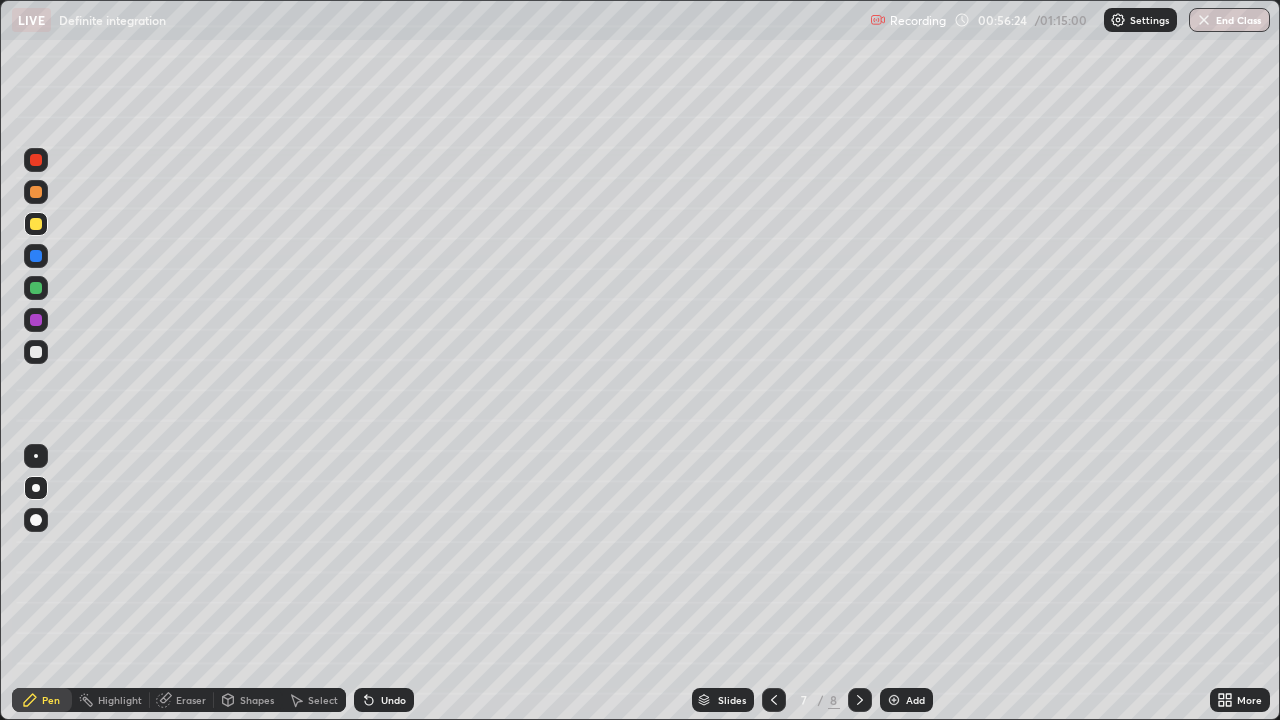 click on "Add" at bounding box center [906, 700] 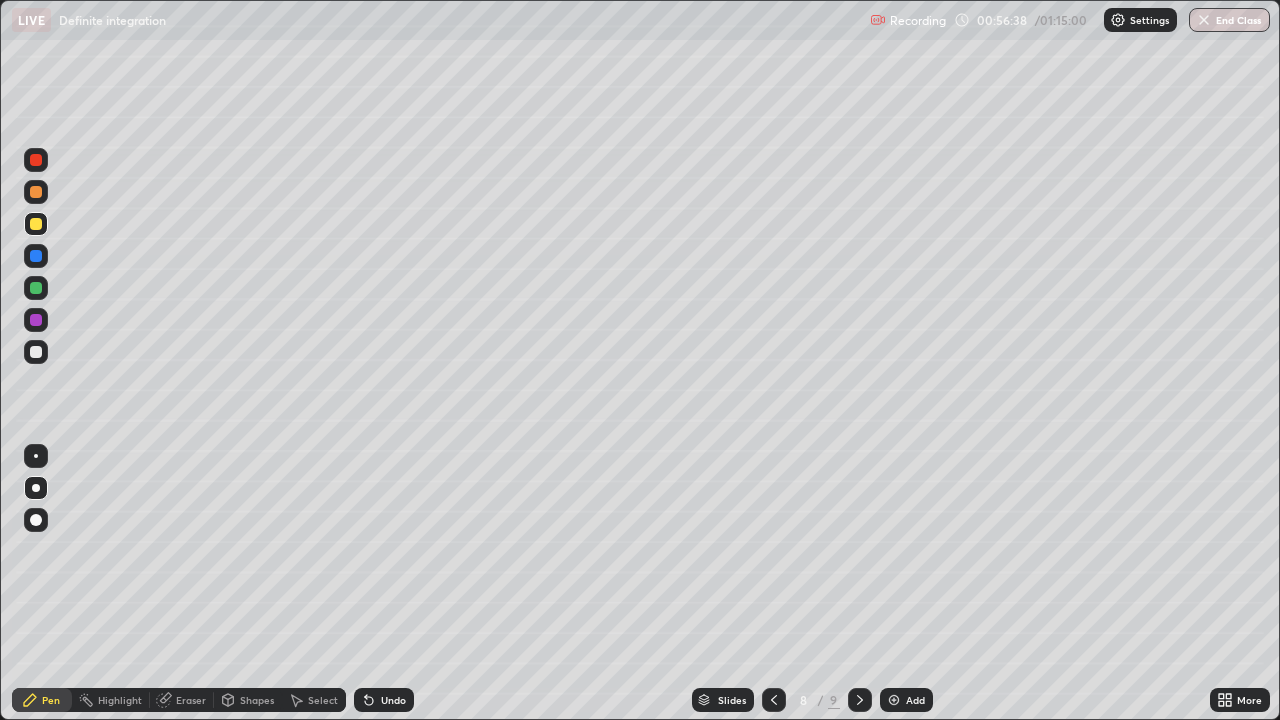 click at bounding box center [36, 352] 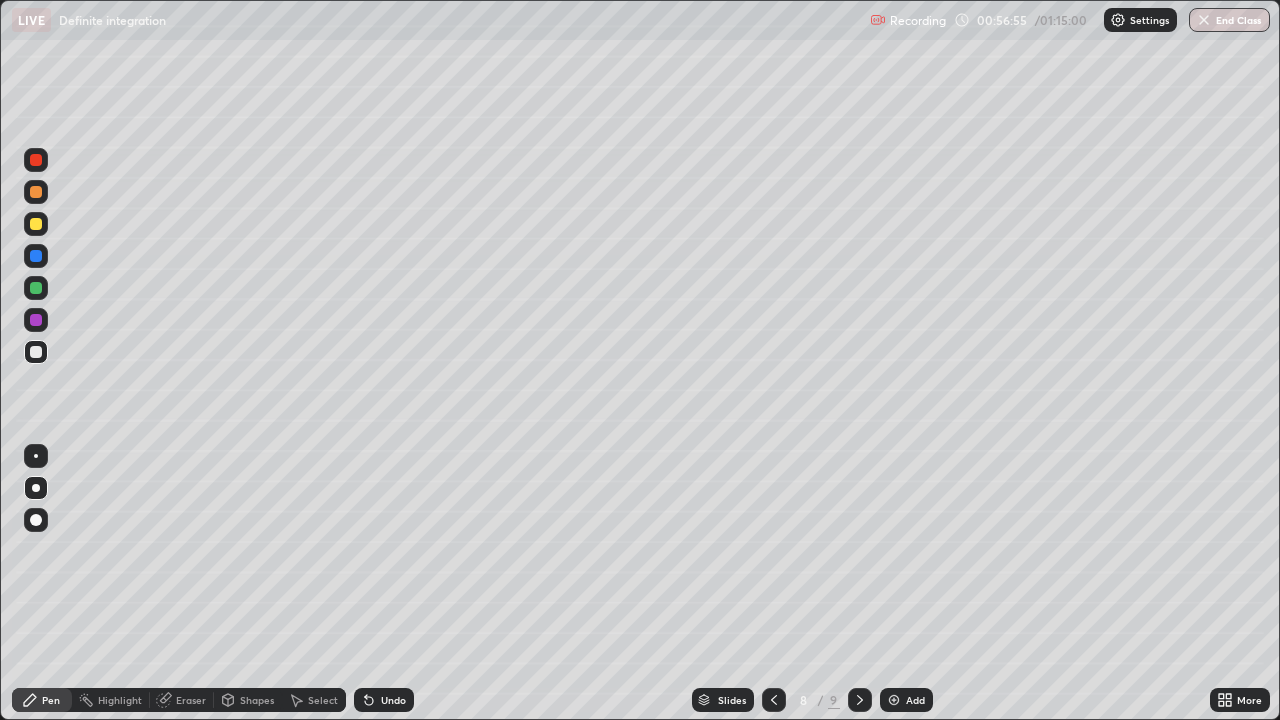 click on "Eraser" at bounding box center [191, 700] 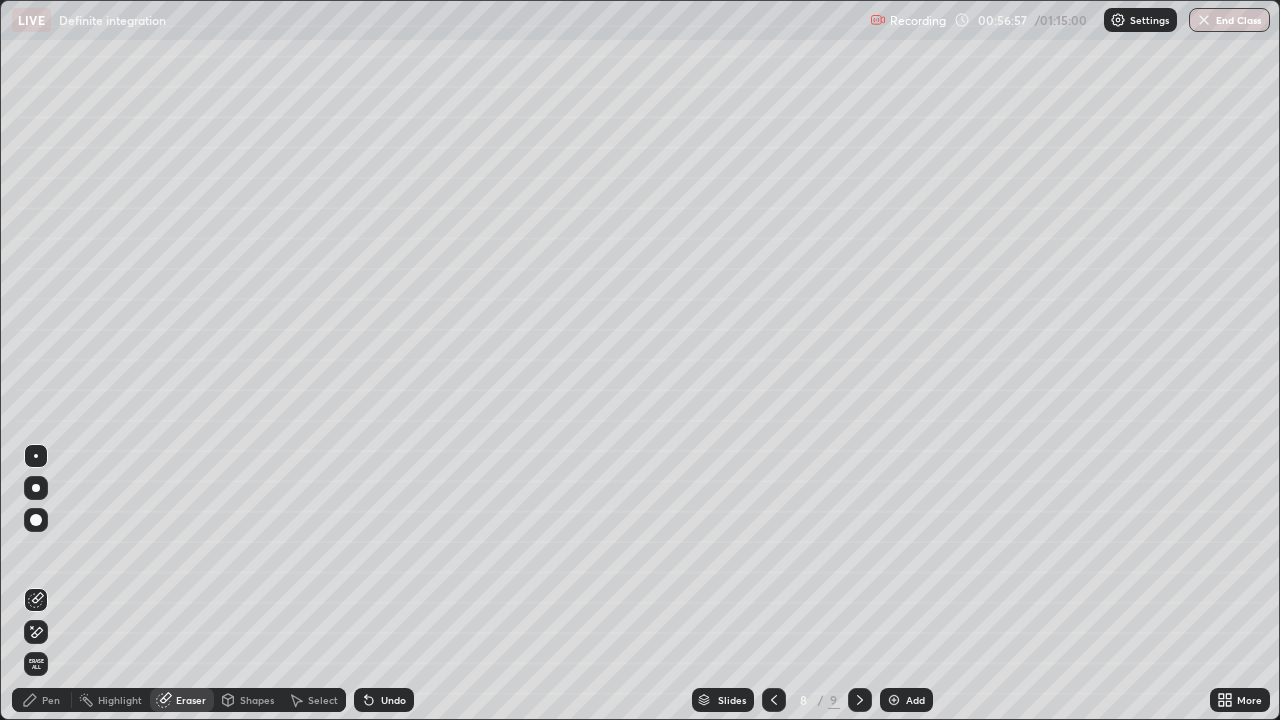 click 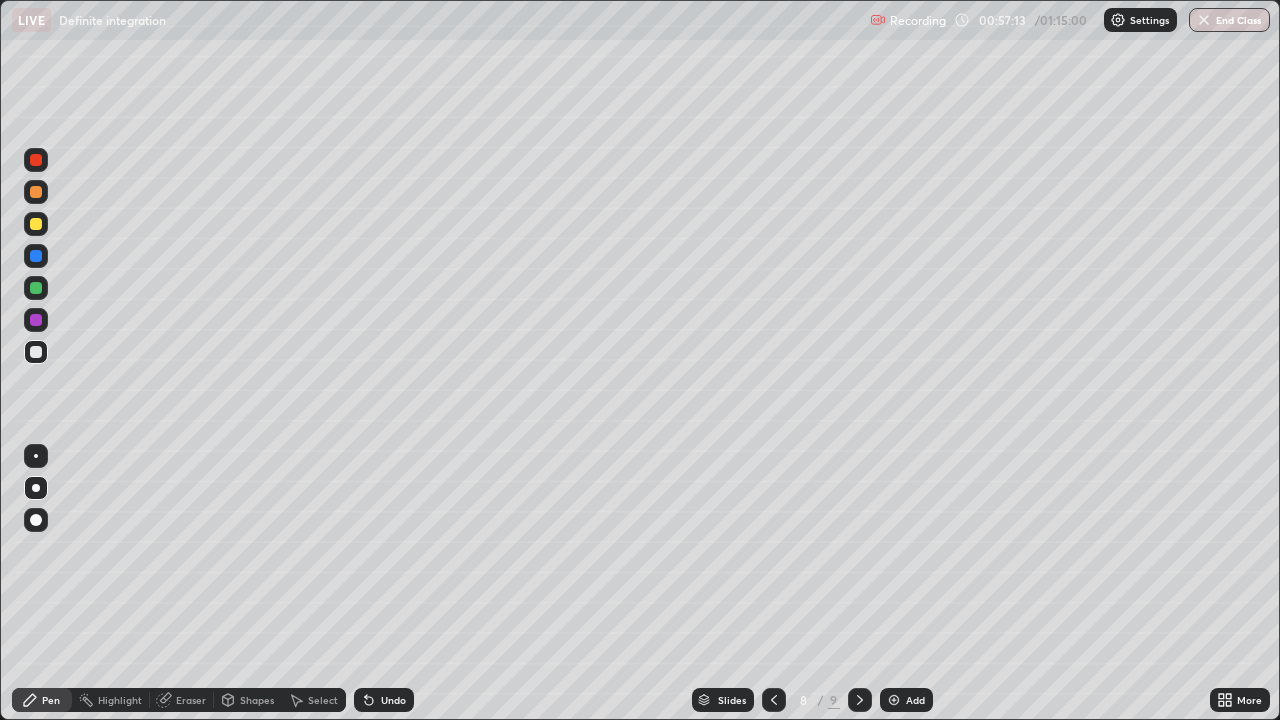 click on "Undo" at bounding box center (393, 700) 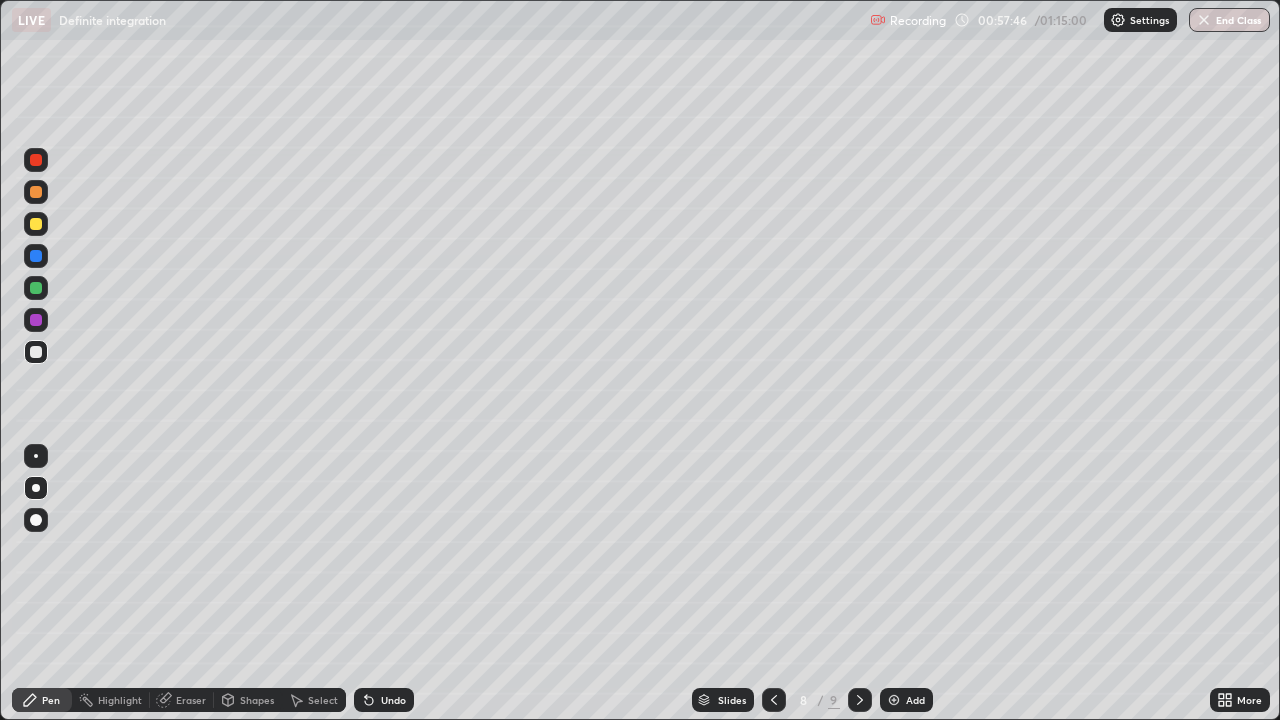 click at bounding box center (36, 224) 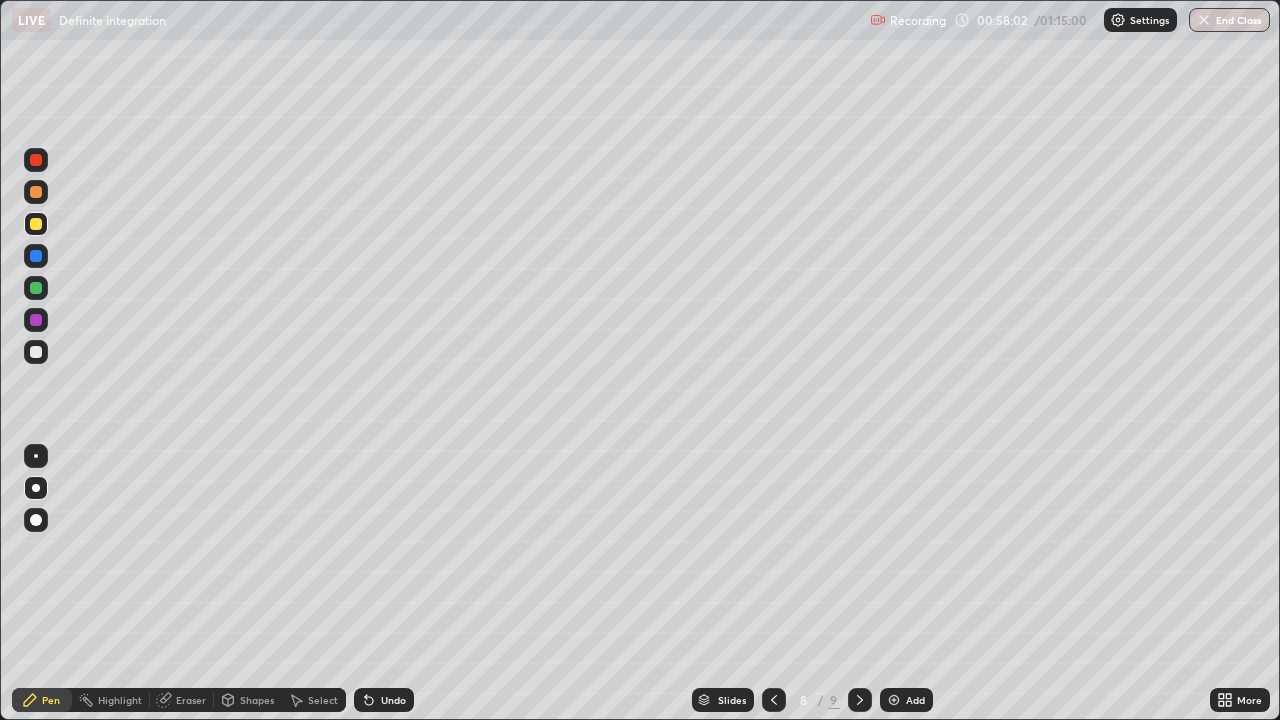 click at bounding box center [36, 352] 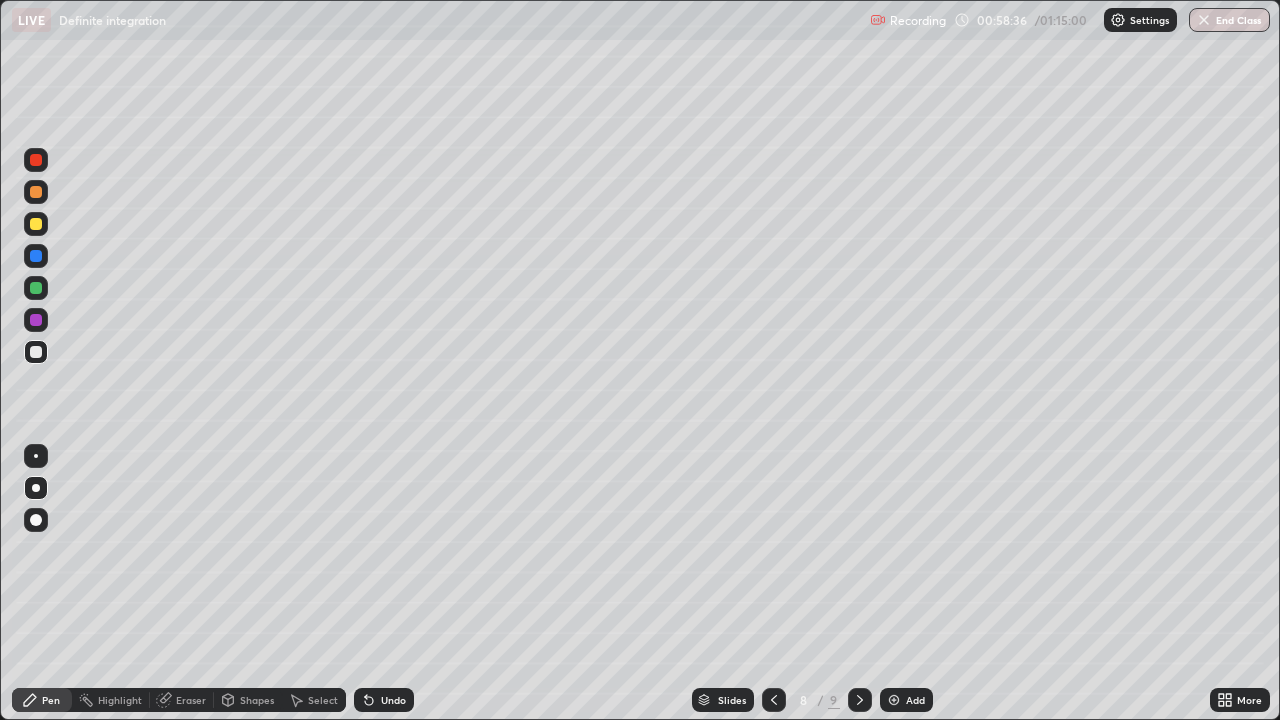 click at bounding box center (36, 224) 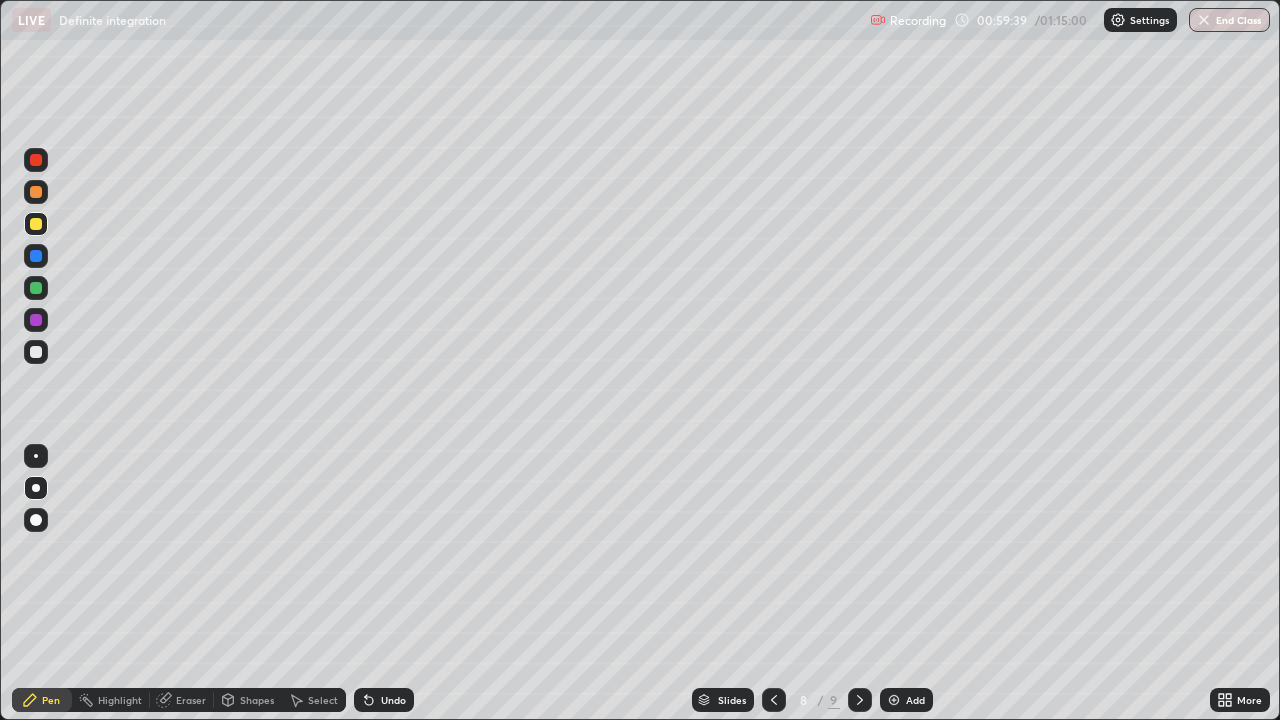 click at bounding box center (36, 352) 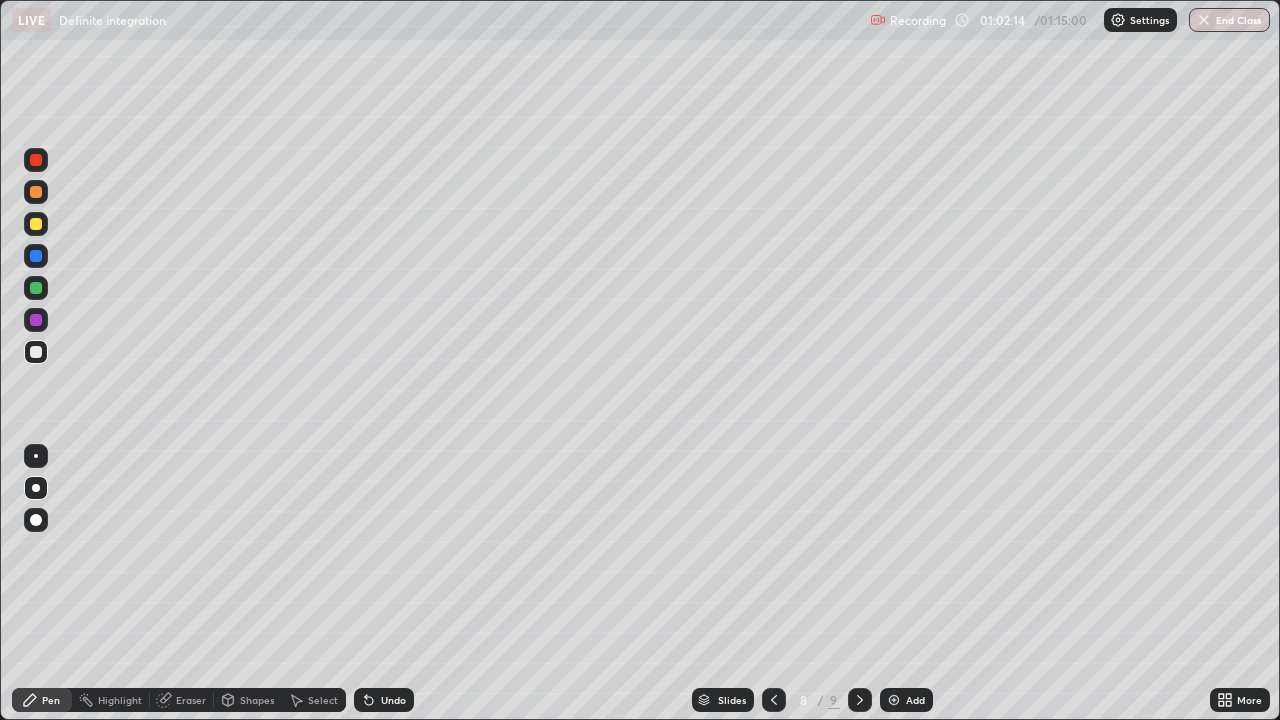 click on "End Class" at bounding box center (1229, 20) 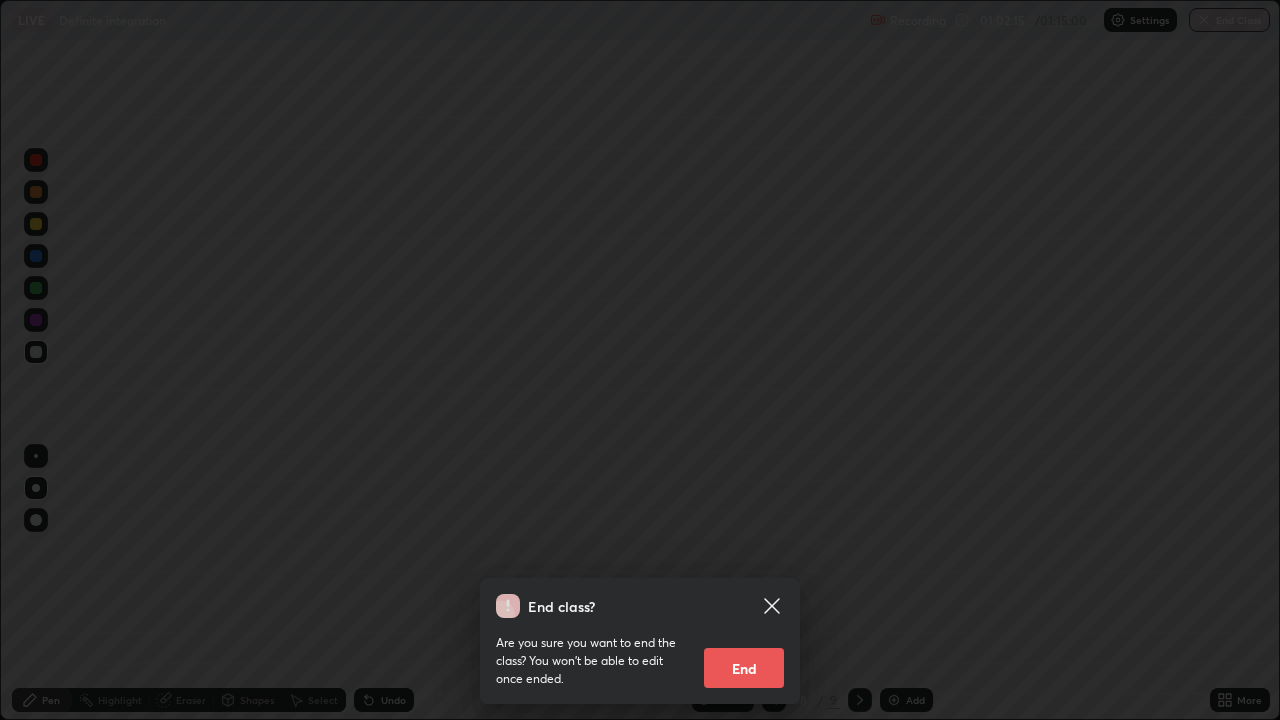 click on "End" at bounding box center (744, 668) 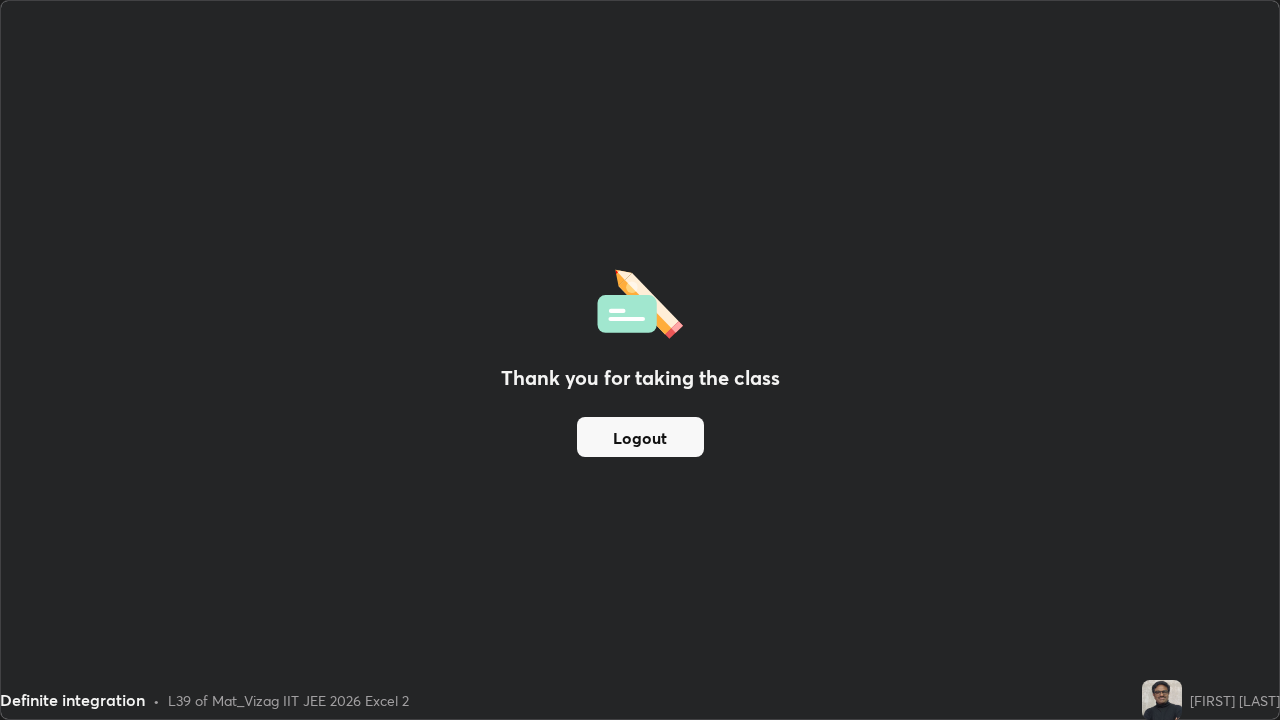 click on "Logout" at bounding box center [640, 437] 